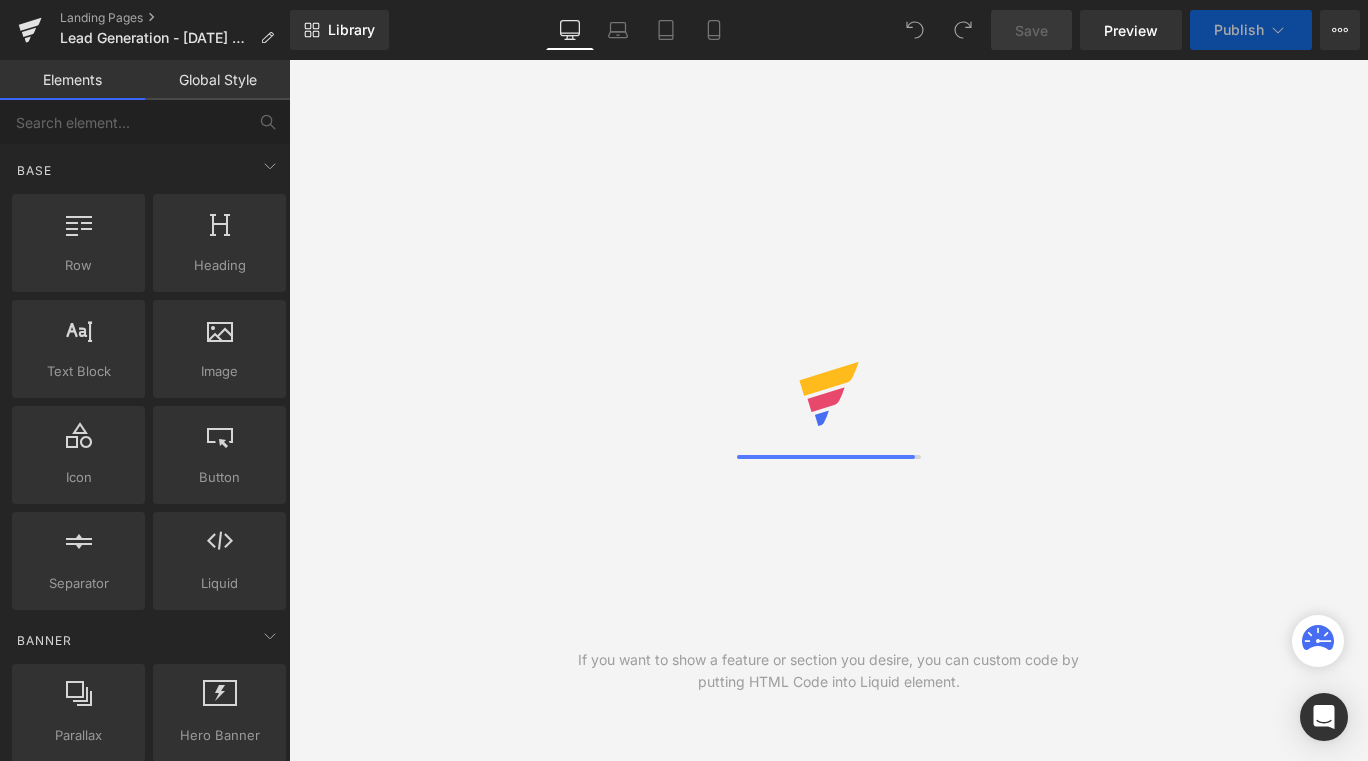 scroll, scrollTop: 0, scrollLeft: 0, axis: both 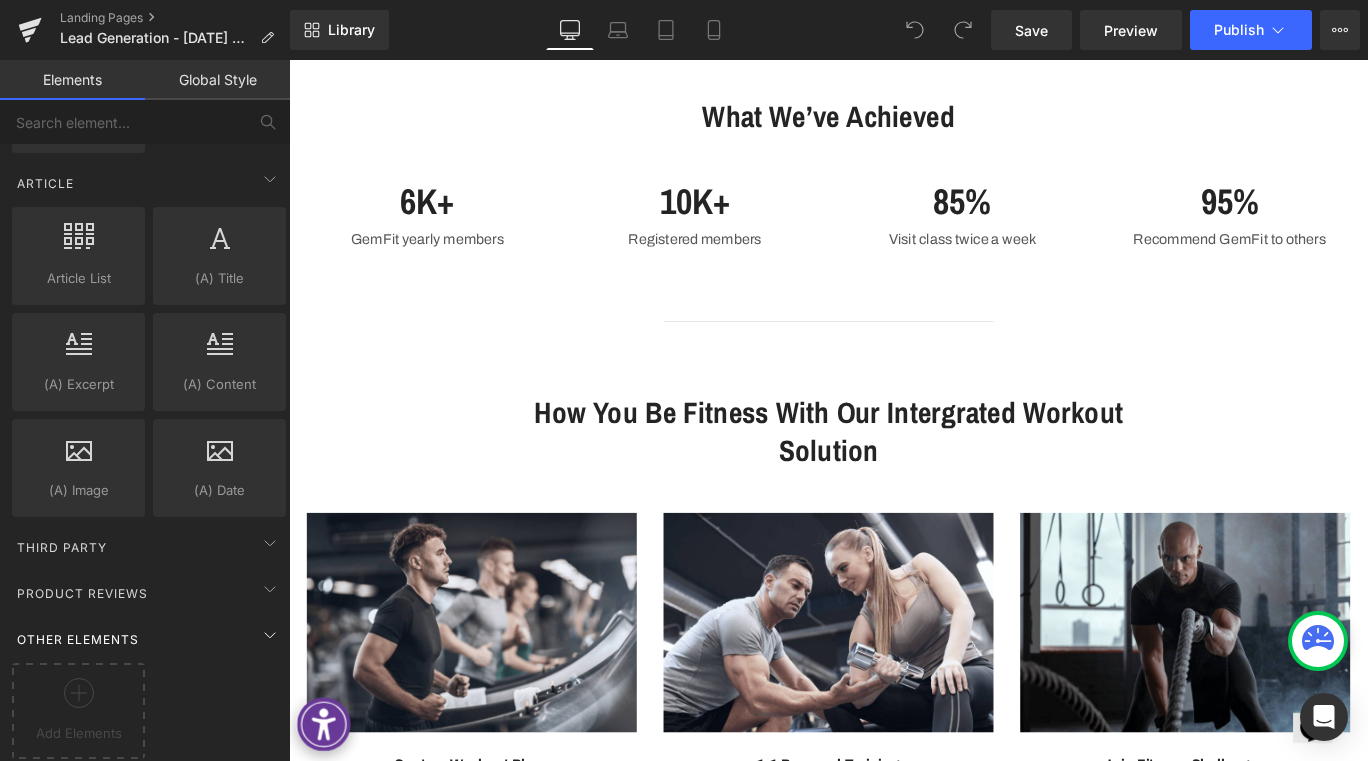 click on "Other Elements" at bounding box center (149, 639) 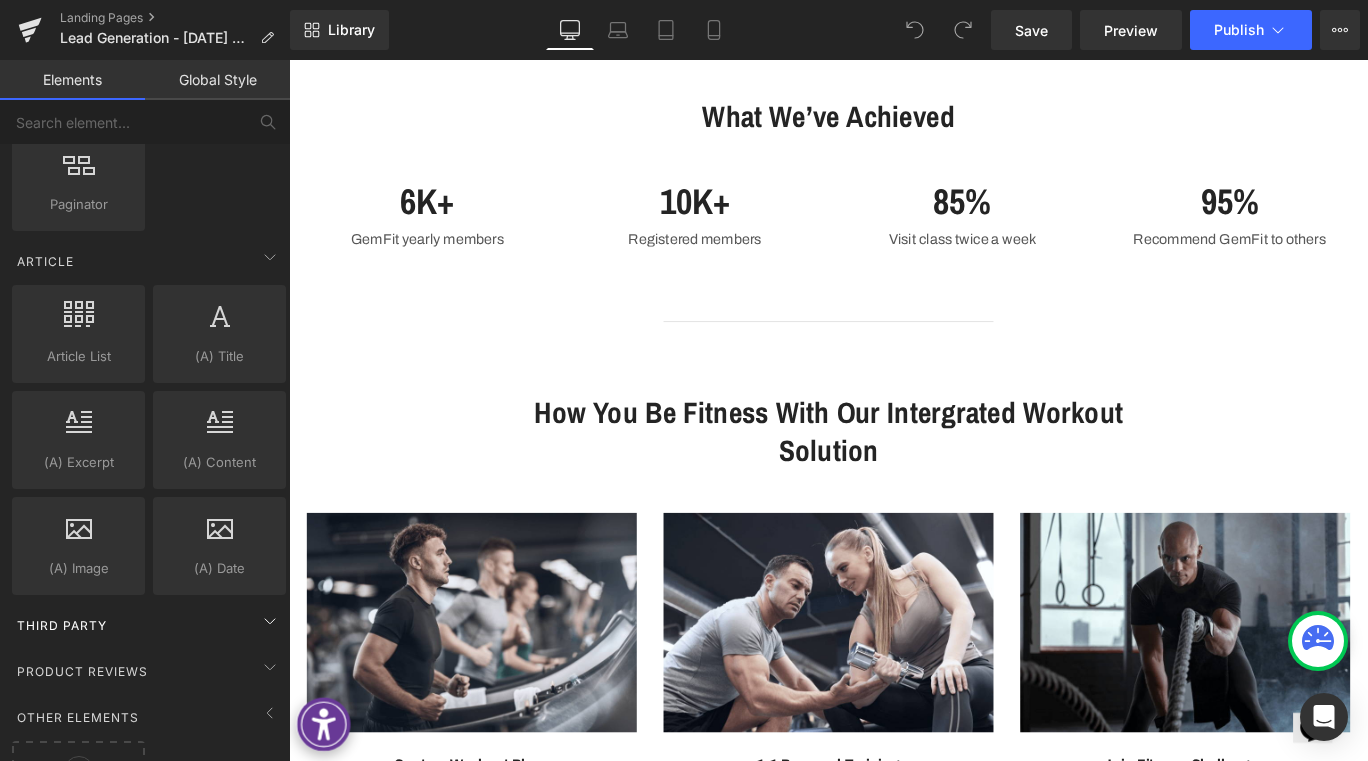 scroll, scrollTop: 3690, scrollLeft: 0, axis: vertical 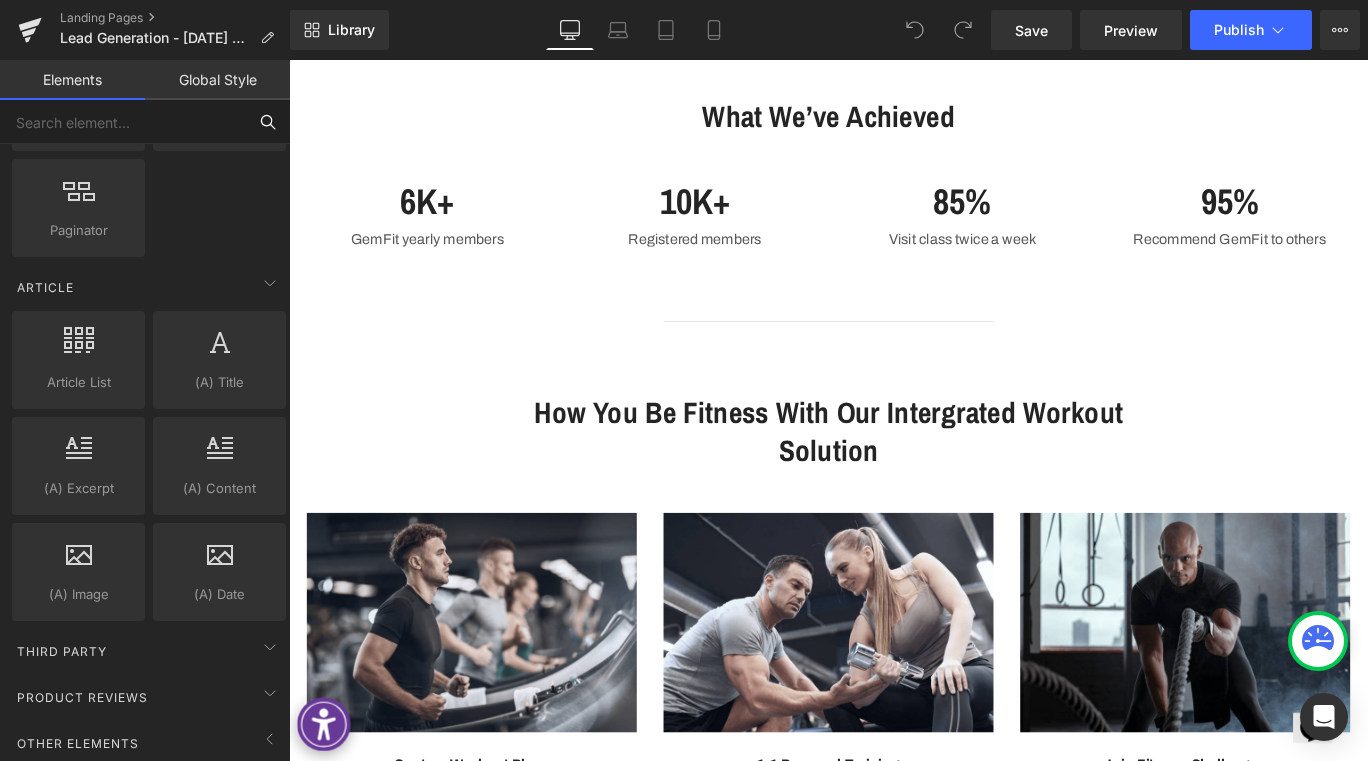 click at bounding box center [123, 122] 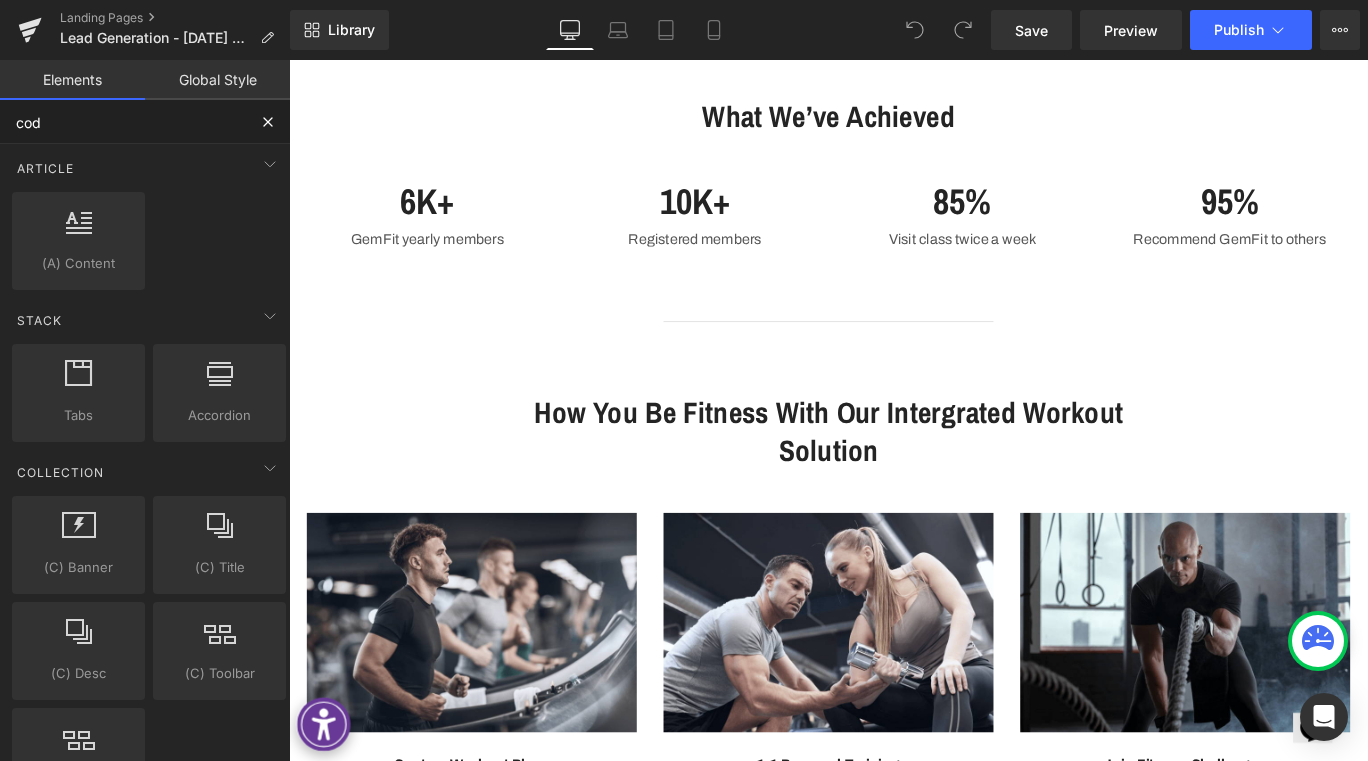 scroll, scrollTop: 0, scrollLeft: 0, axis: both 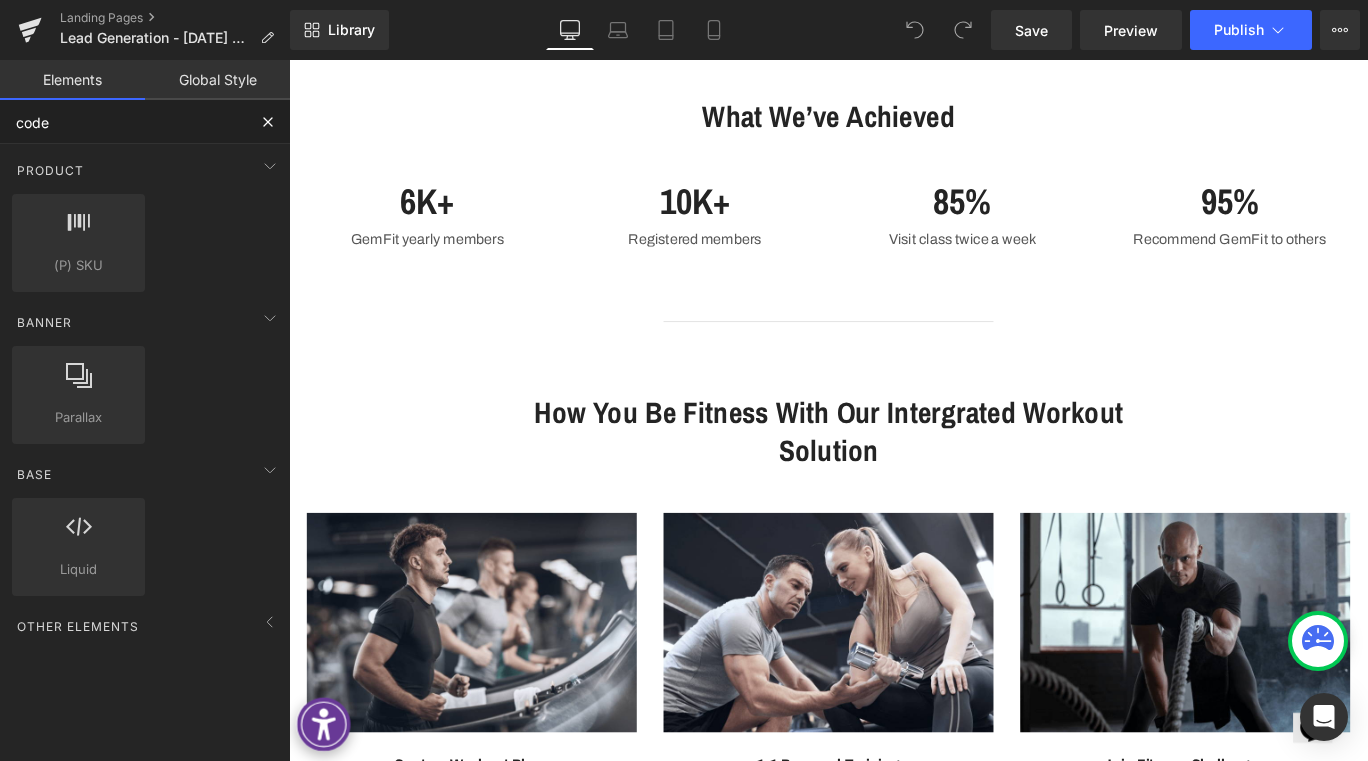 click on "code" at bounding box center (123, 122) 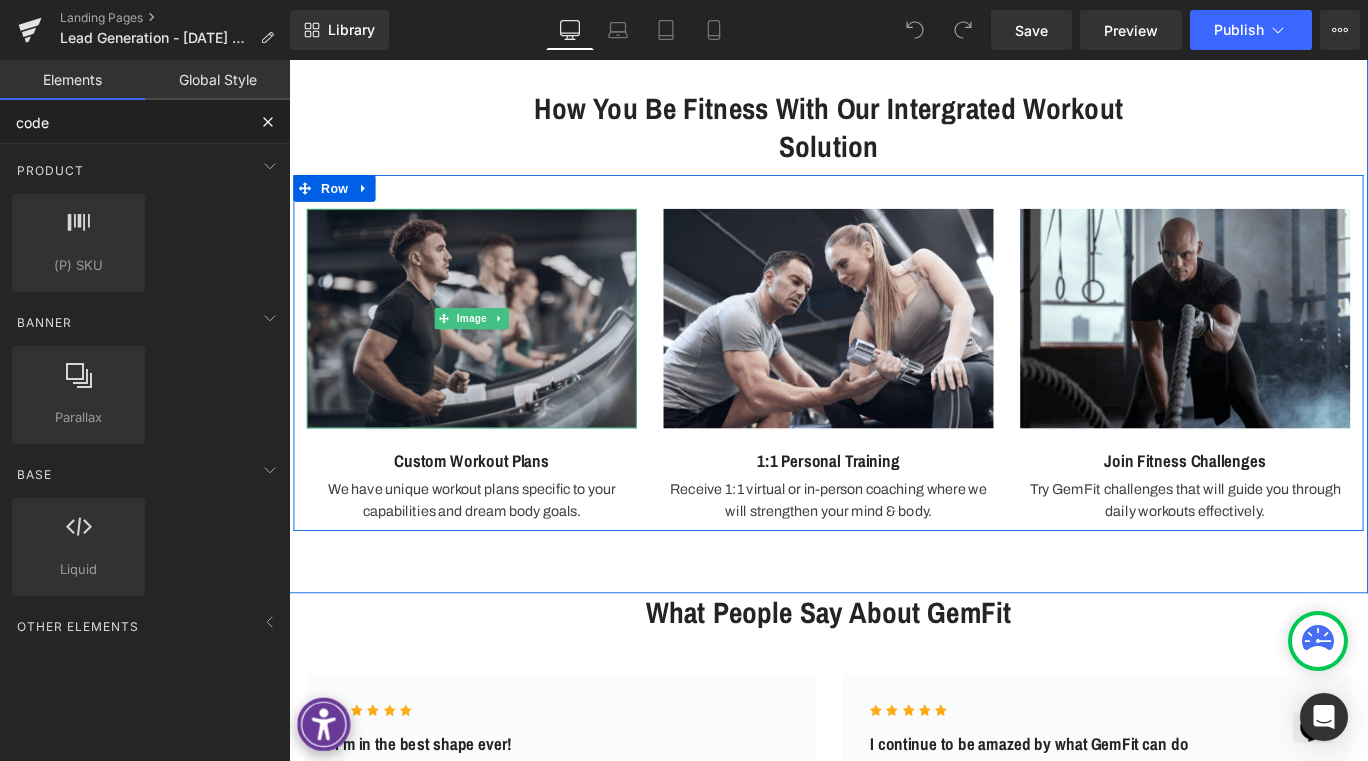 scroll, scrollTop: 1600, scrollLeft: 0, axis: vertical 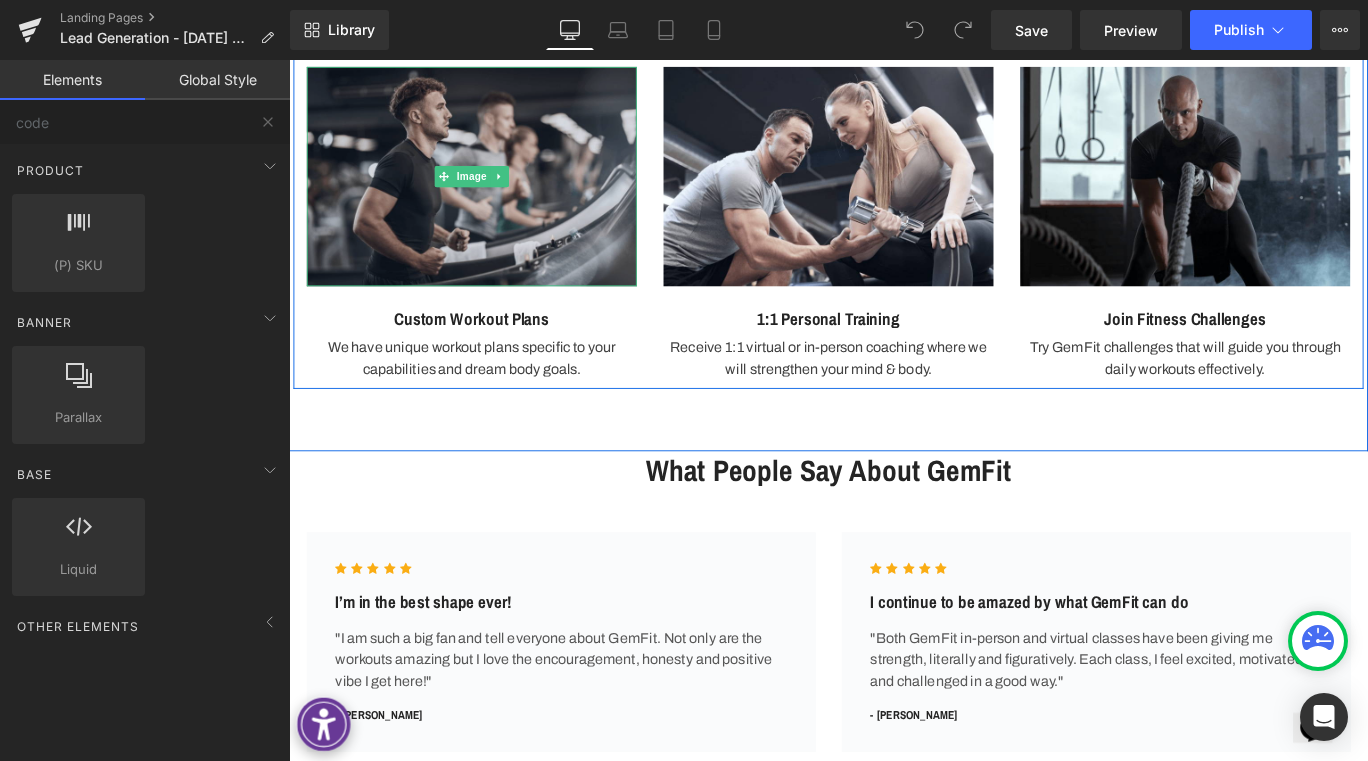 click at bounding box center (494, 191) 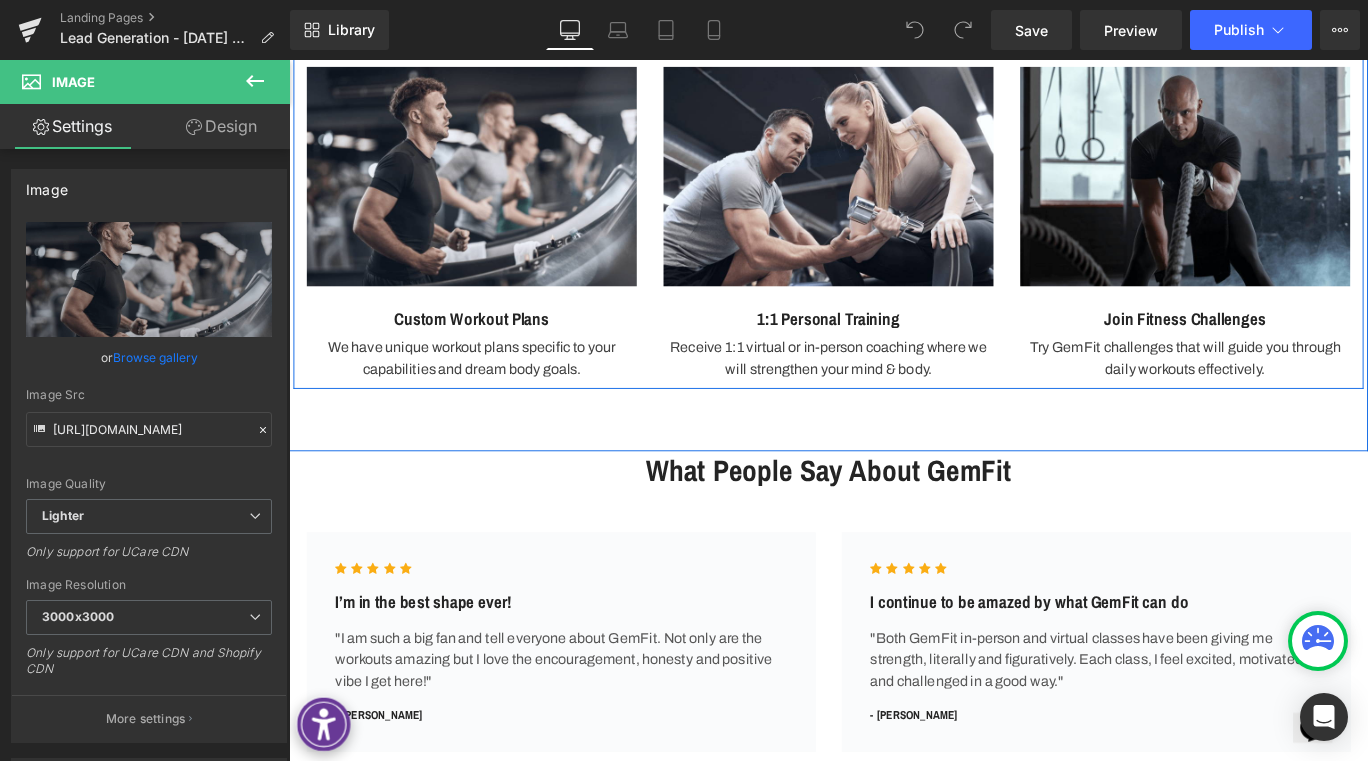 click on "Image         Custom Workout Plans Heading         We have unique workout plans specific to your capabilities and dream body goals. Text Block" at bounding box center (494, 243) 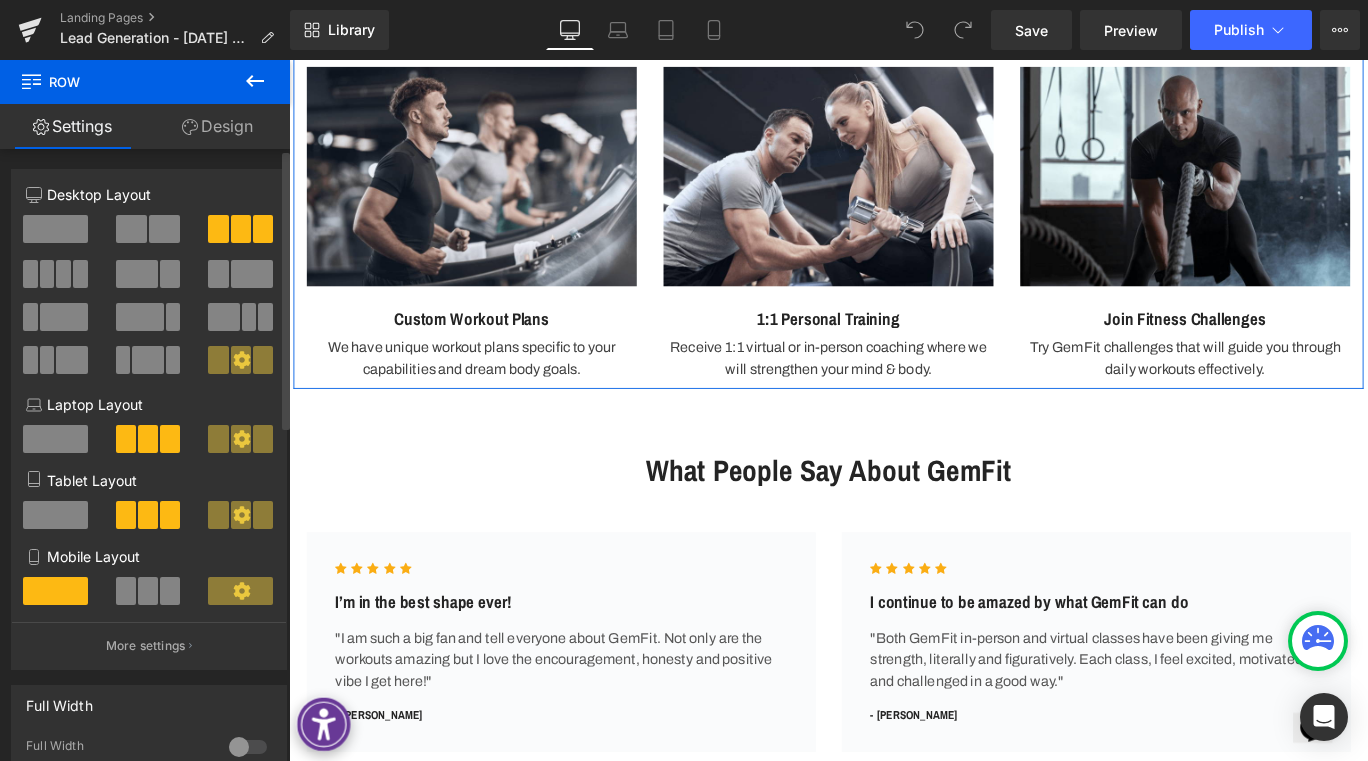 click at bounding box center [148, 439] 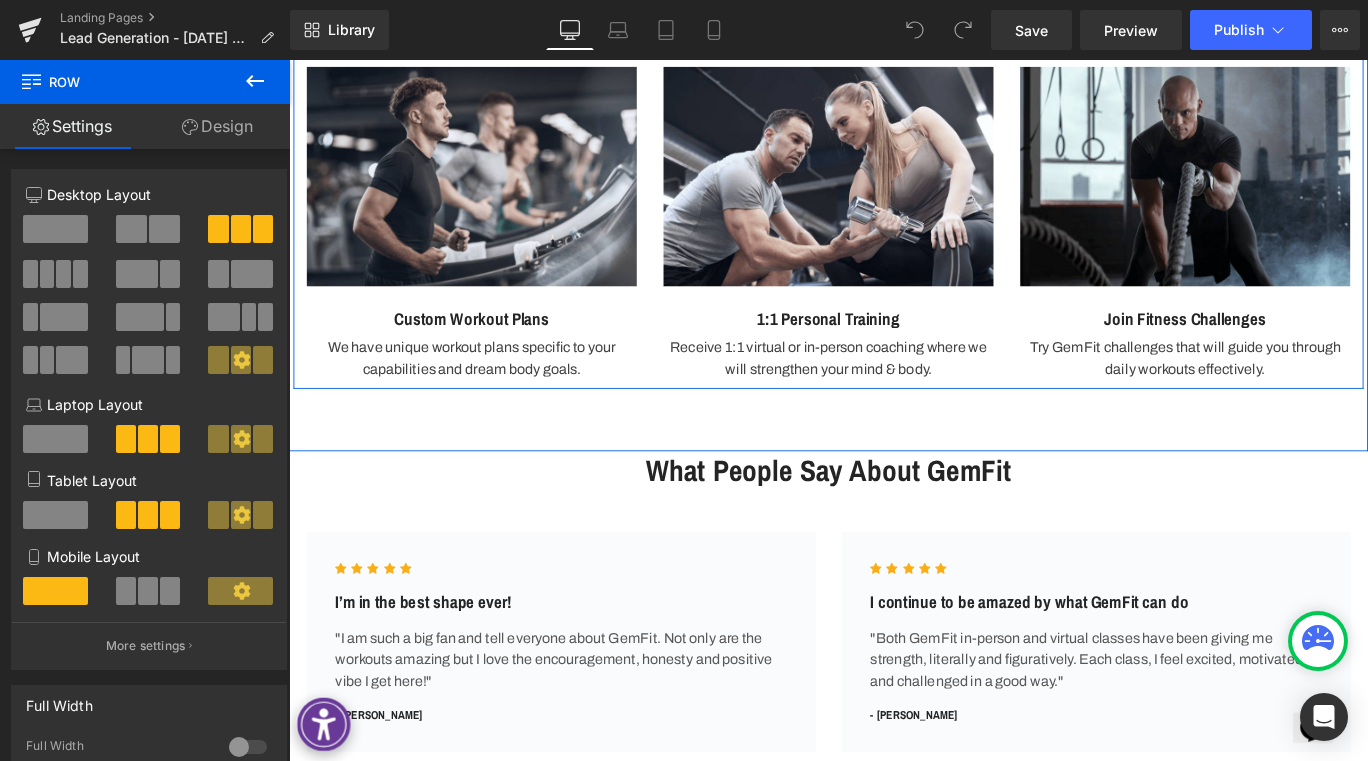 drag, startPoint x: 526, startPoint y: 291, endPoint x: 360, endPoint y: 336, distance: 171.99127 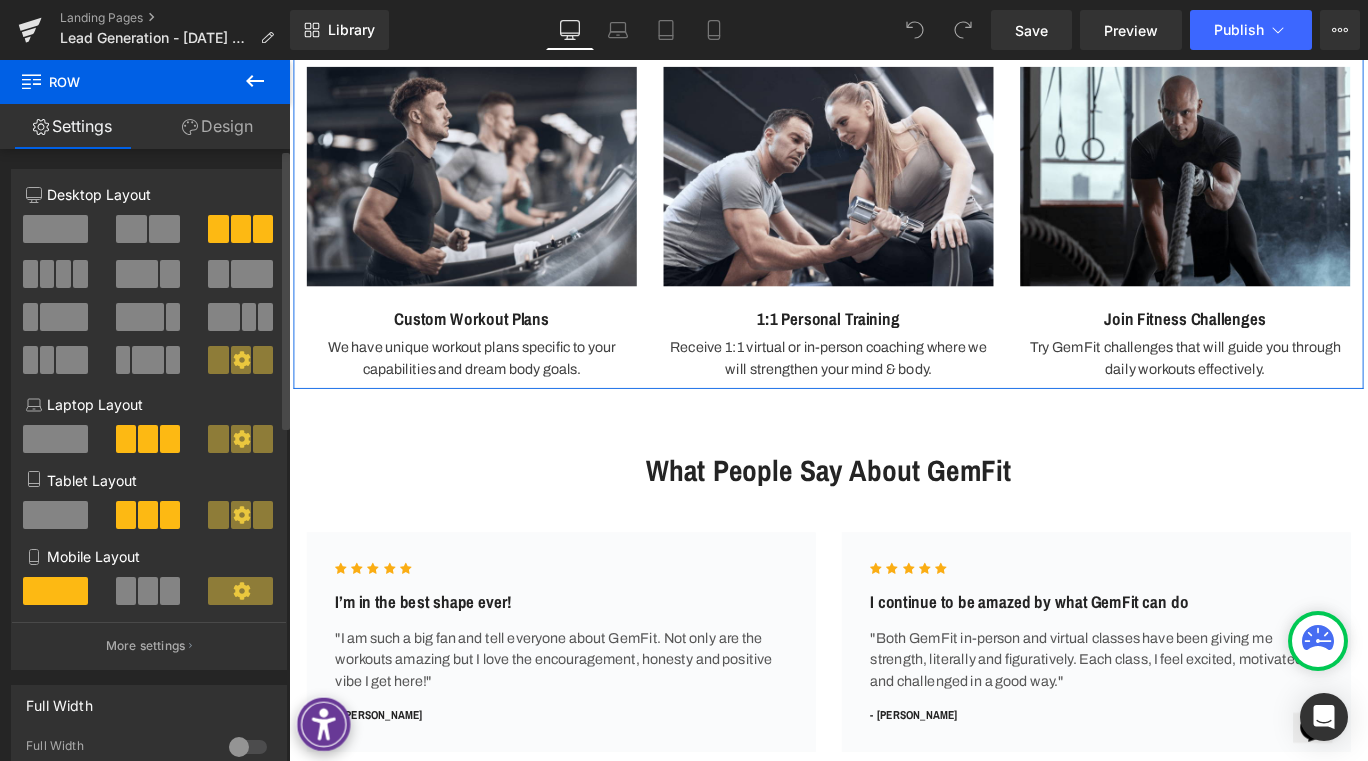 click at bounding box center [241, 229] 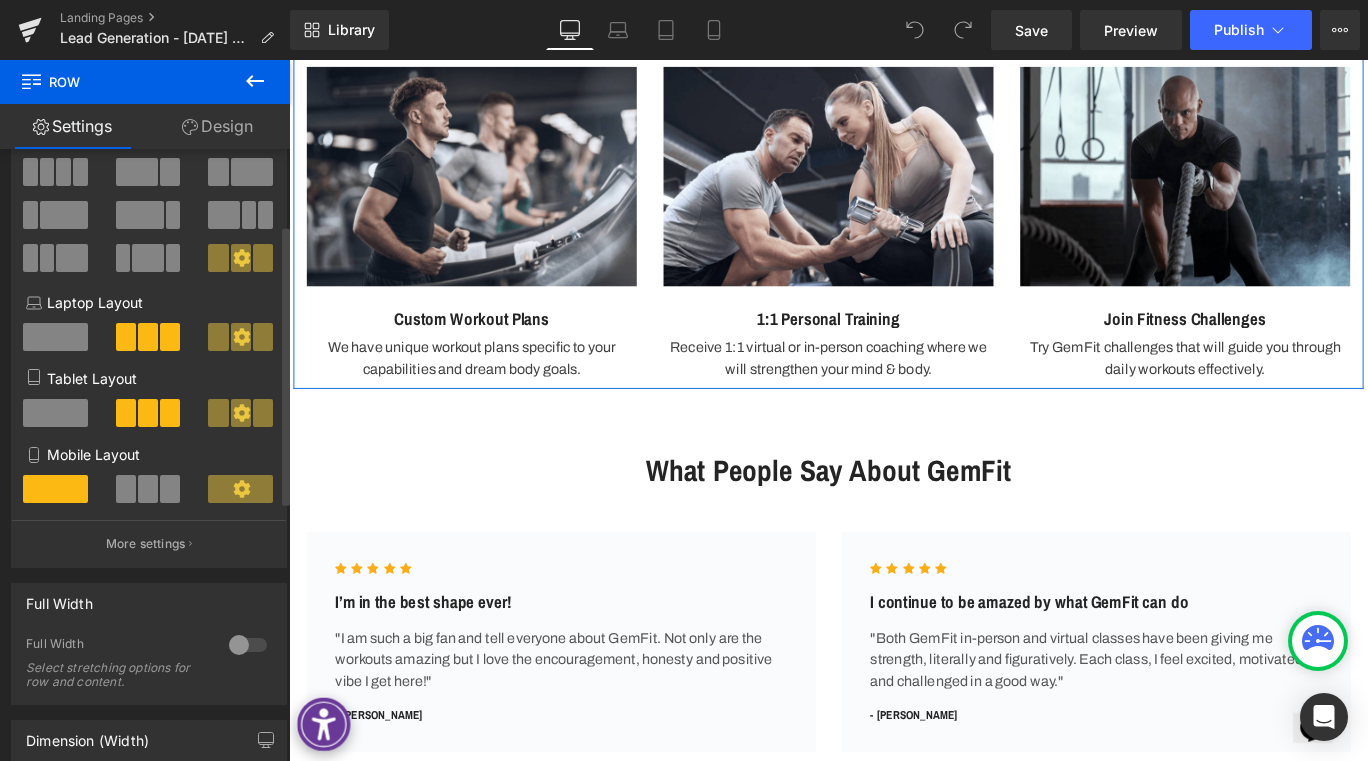 scroll, scrollTop: 0, scrollLeft: 0, axis: both 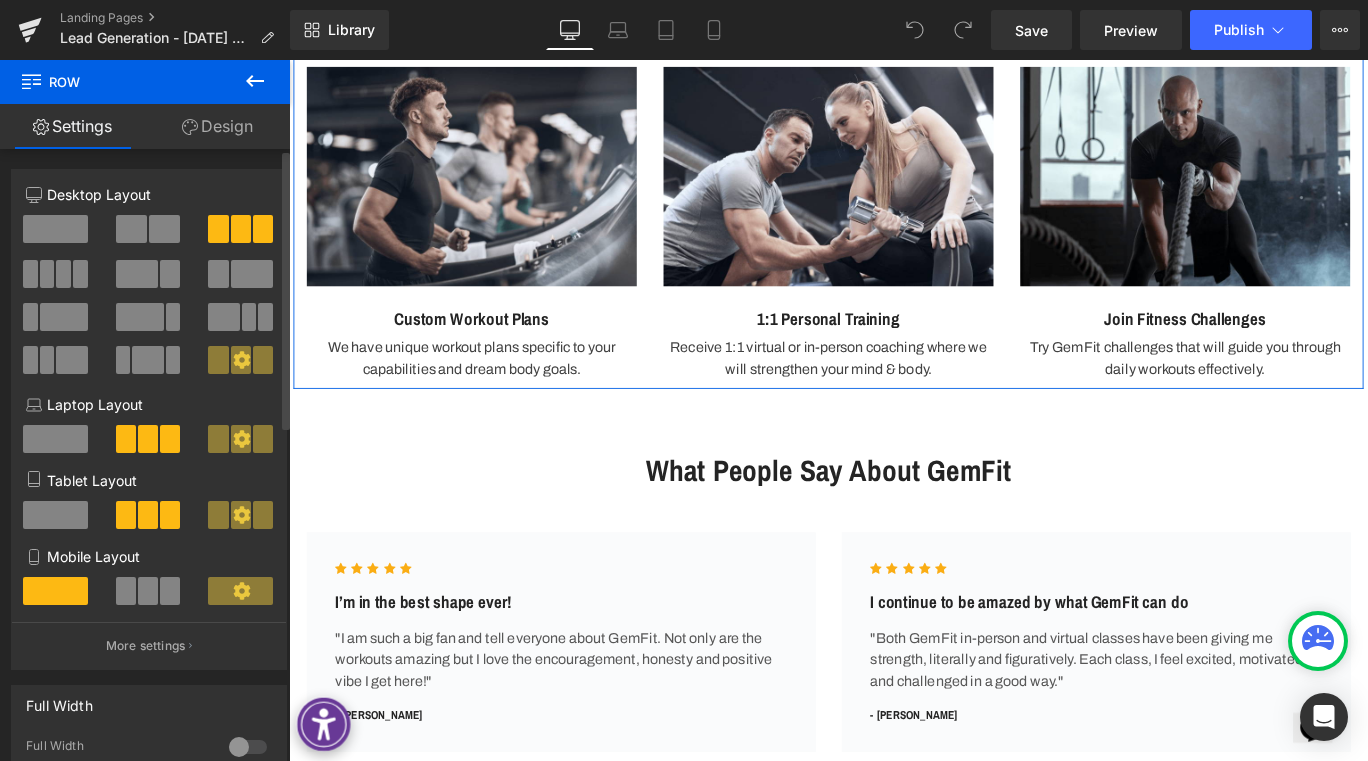 click at bounding box center (55, 515) 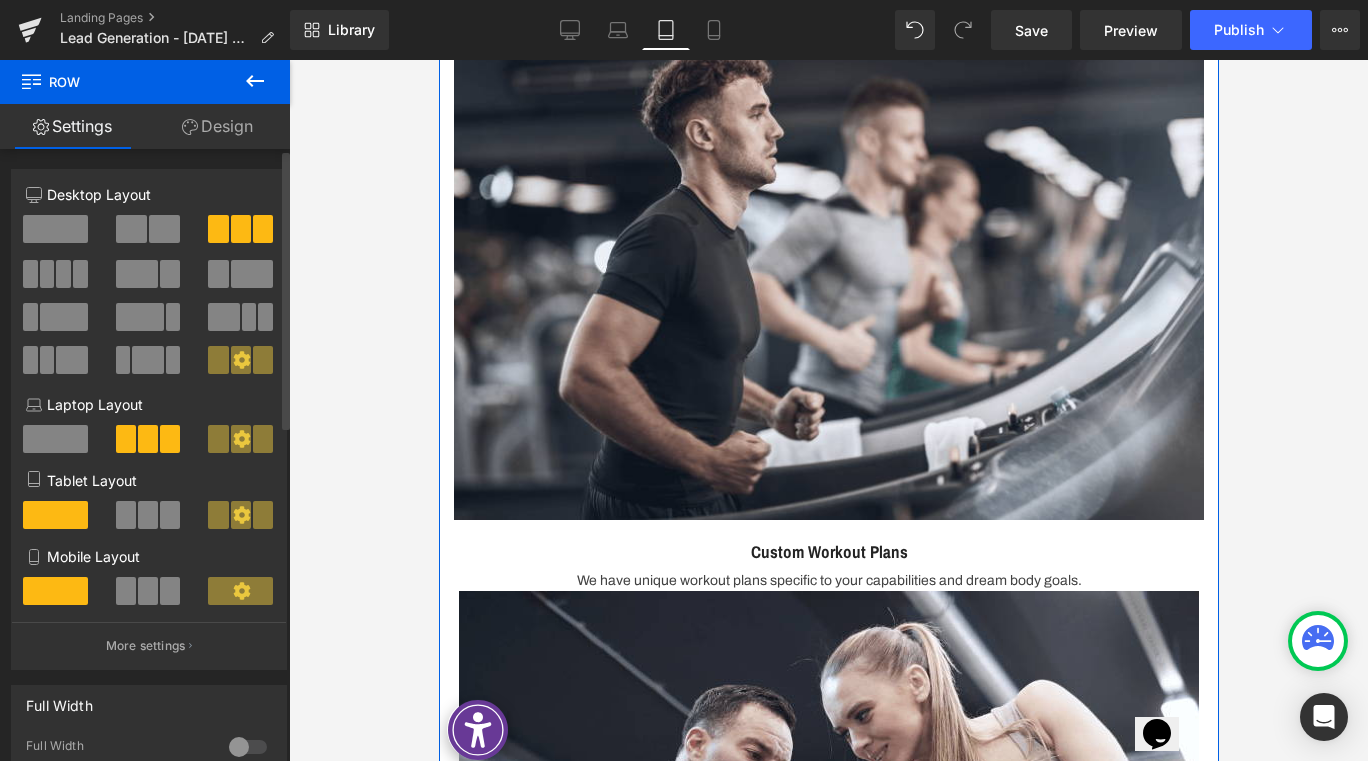 click at bounding box center (55, 515) 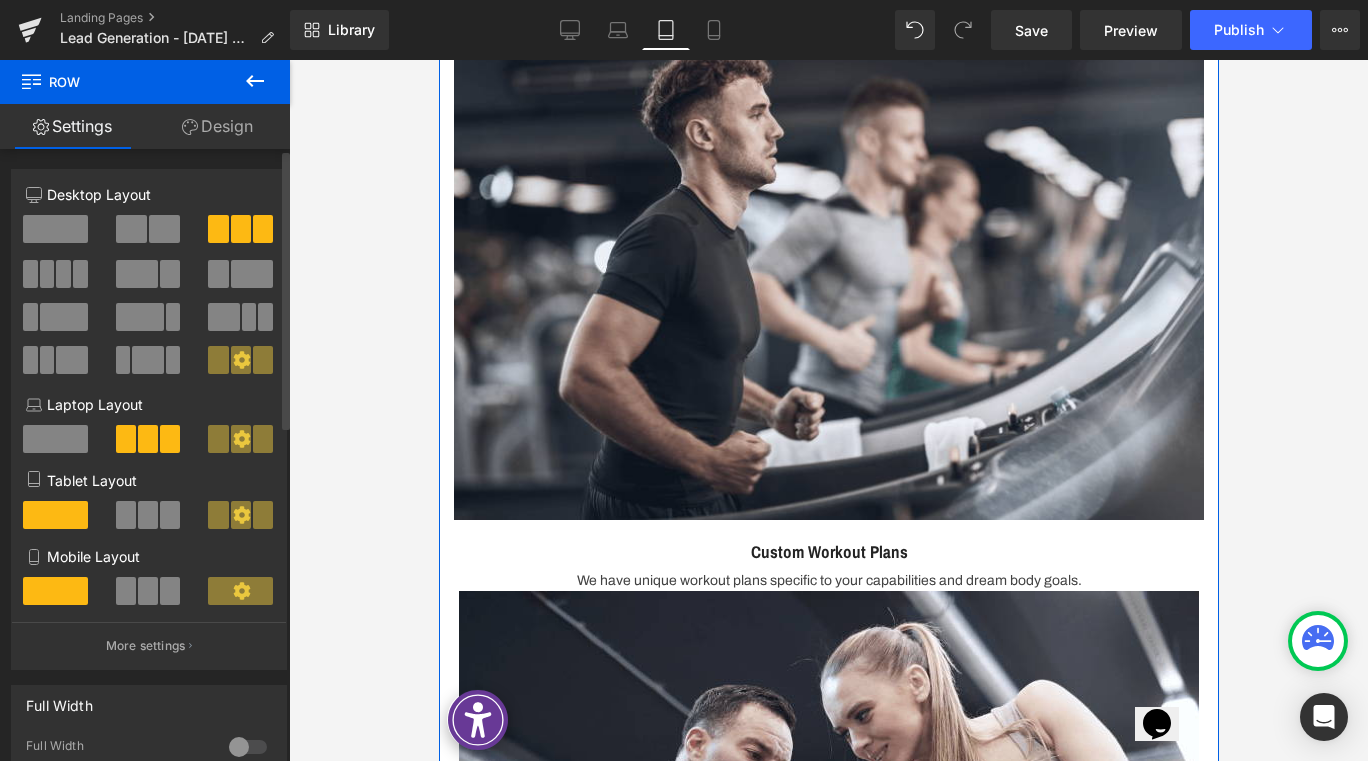 click at bounding box center (148, 515) 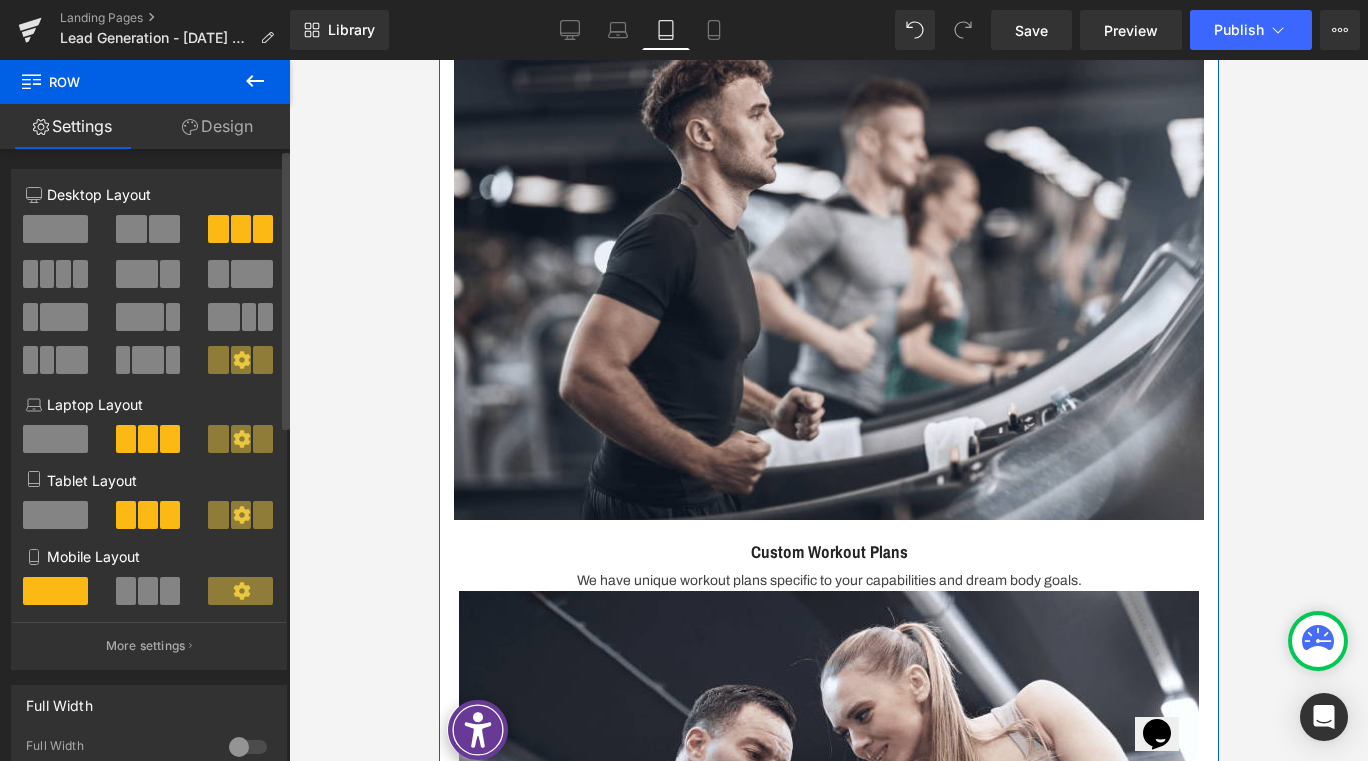scroll, scrollTop: 1292, scrollLeft: 0, axis: vertical 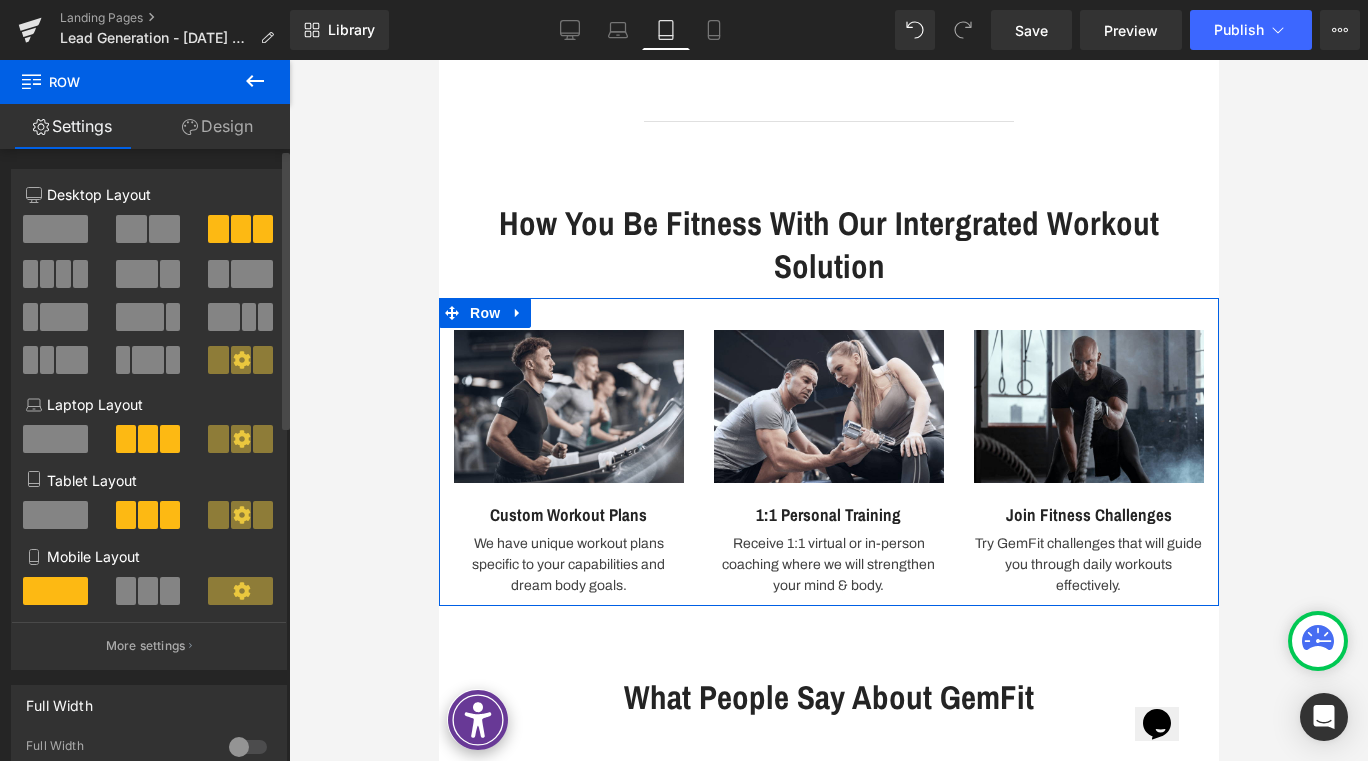 click 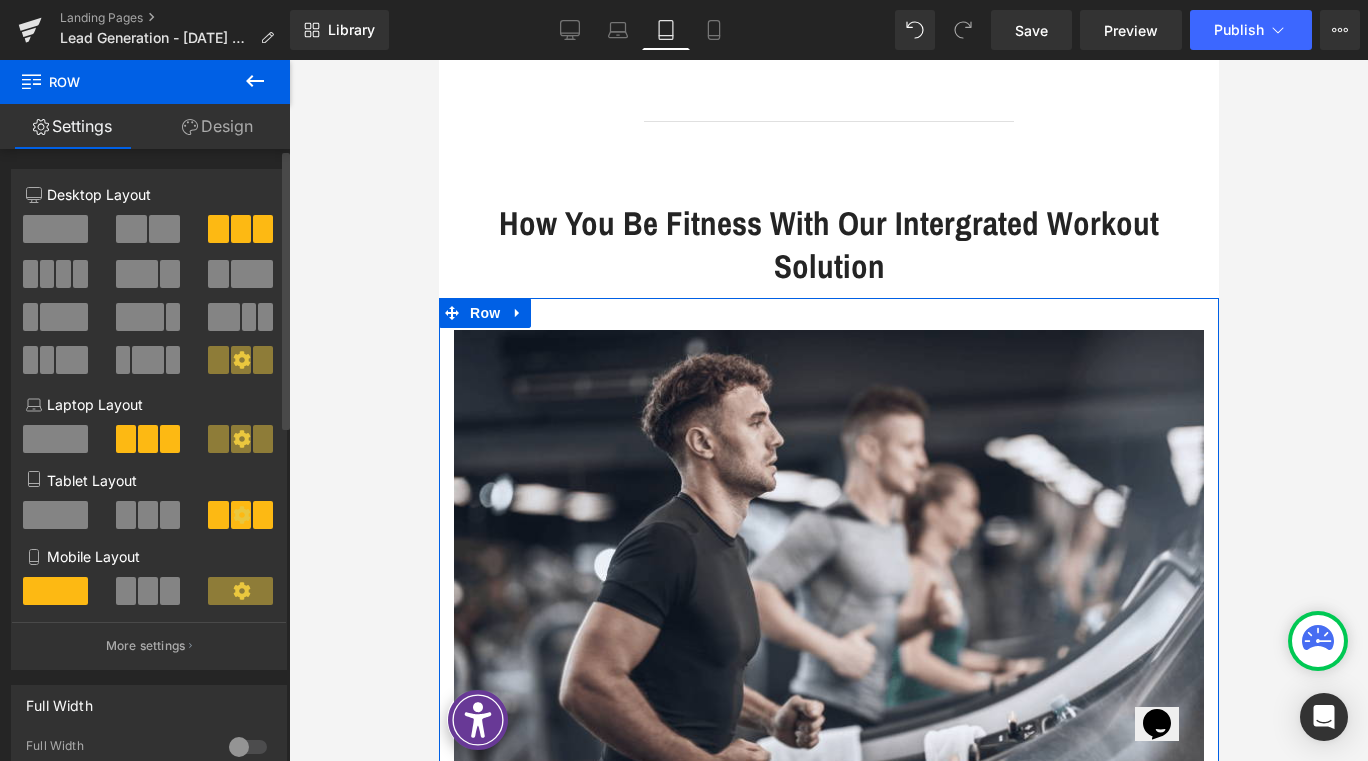 click at bounding box center [148, 515] 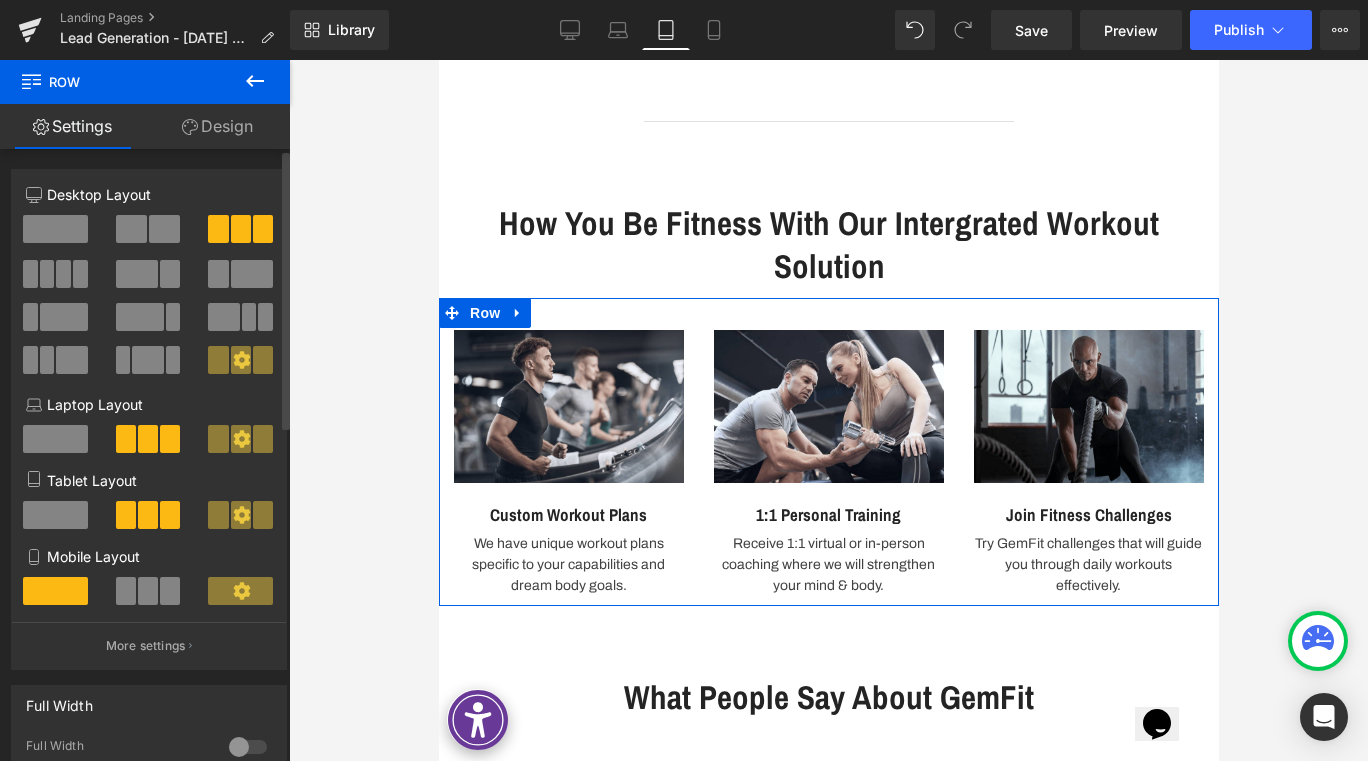 click 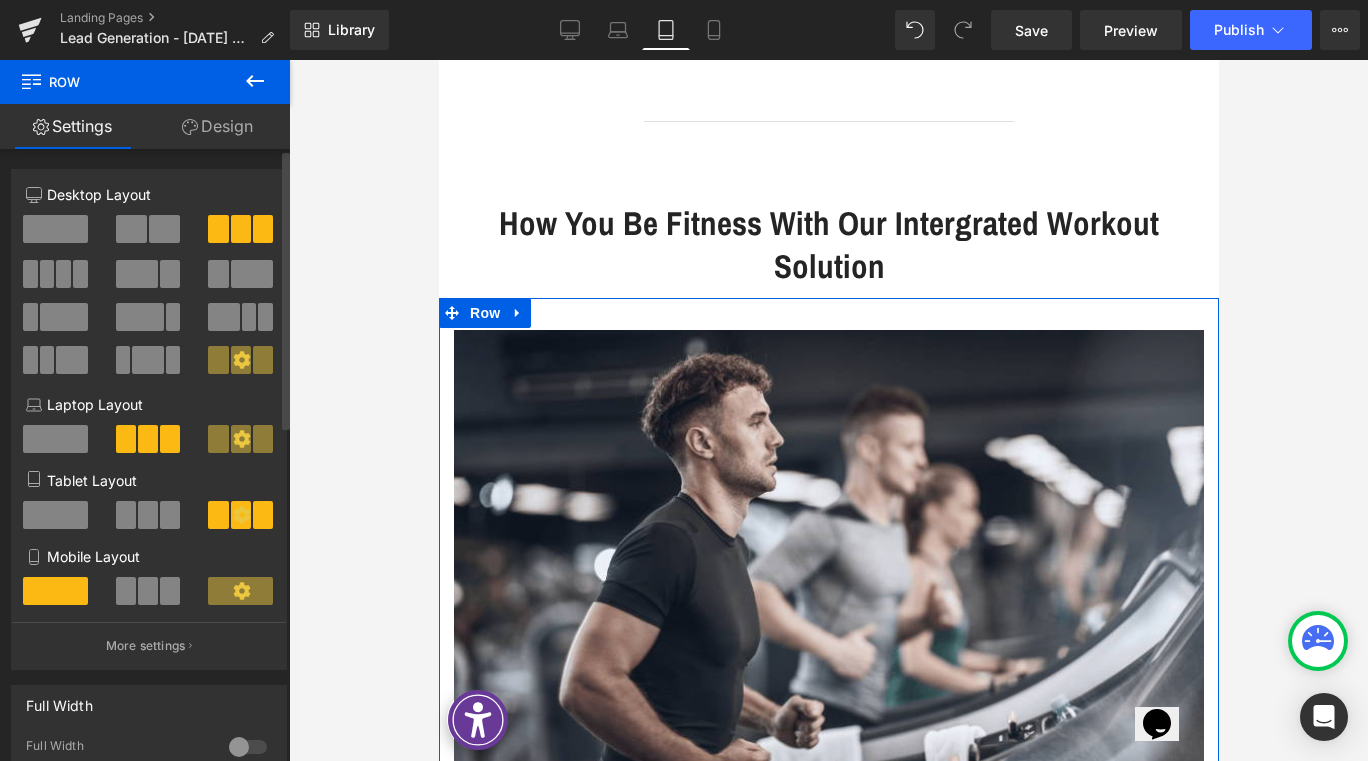 click 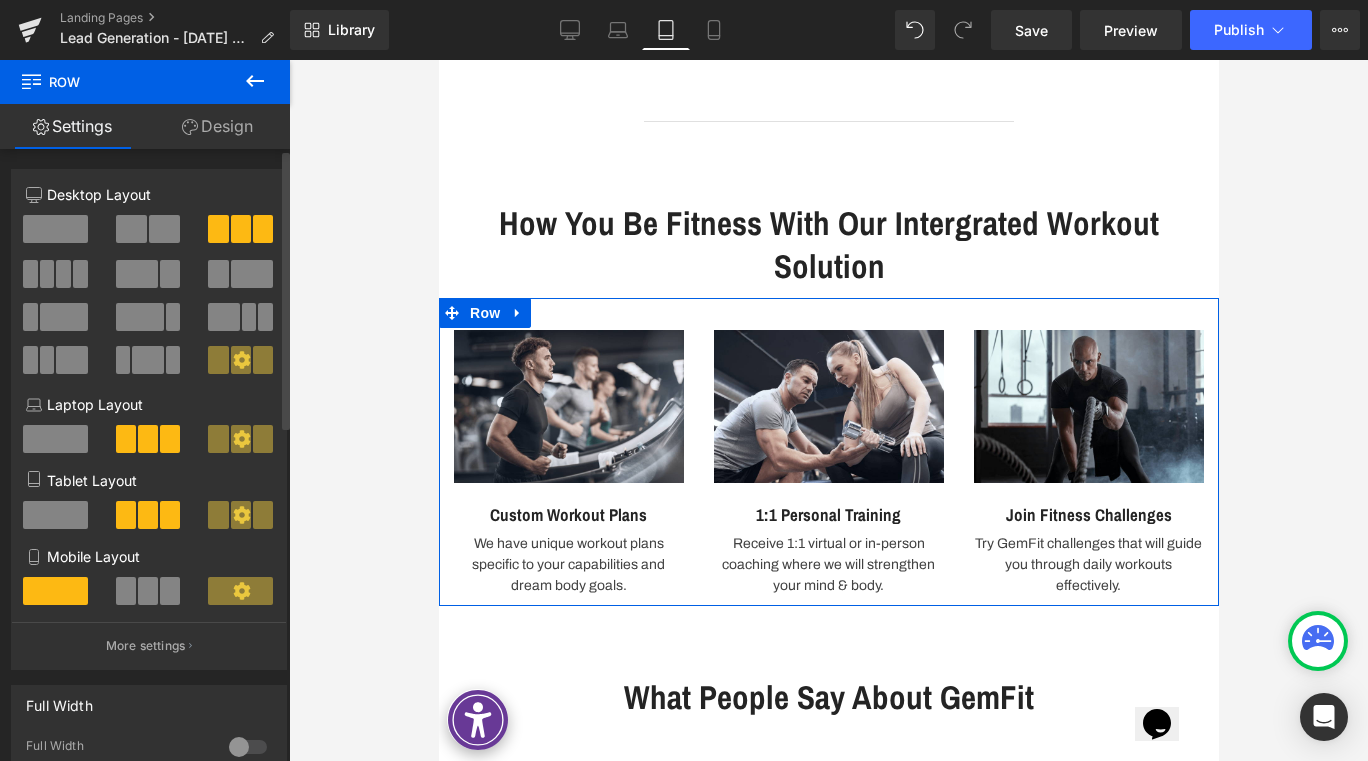 click at bounding box center (148, 515) 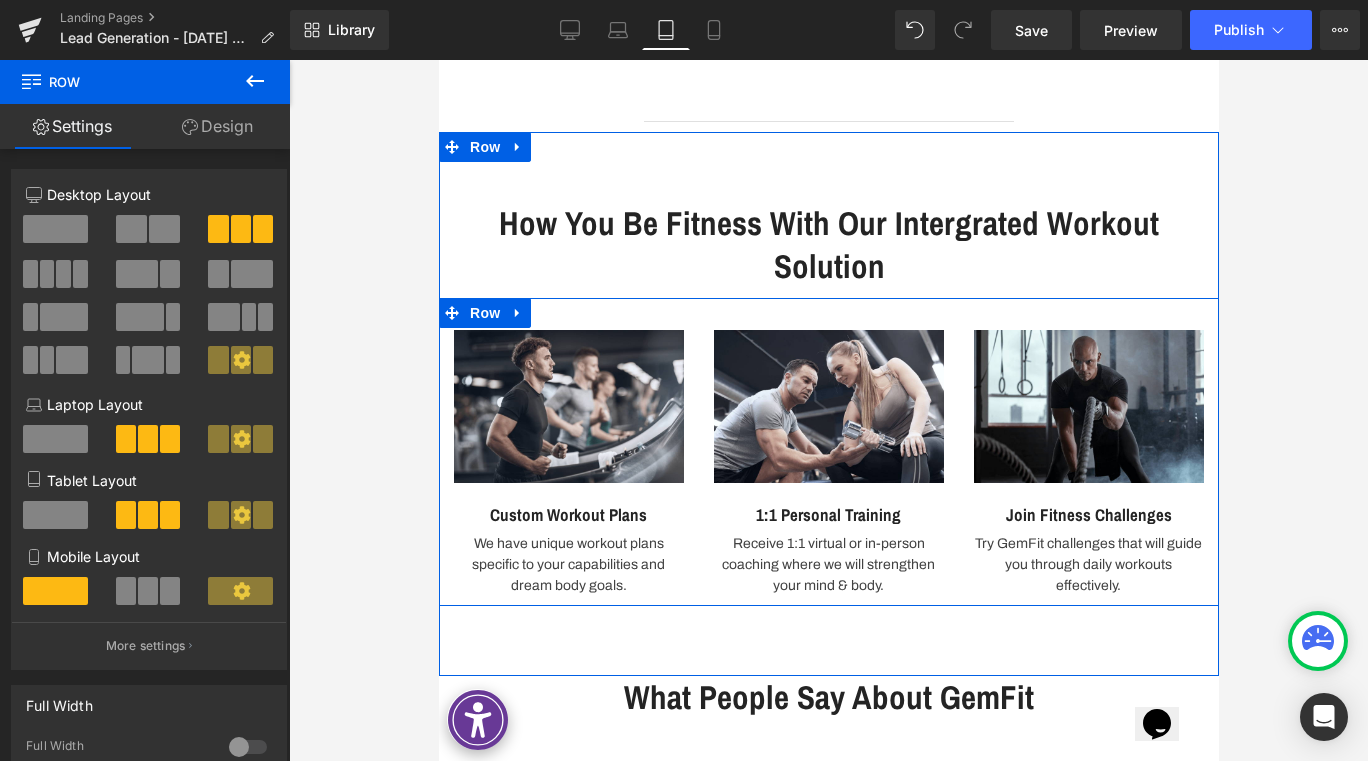 click on "Image         Custom Workout Plans Heading         We have unique workout plans specific to your capabilities and dream body goals. Text Block         Image         1:1 Personal Training Heading         Receive 1:1 virtual or in-person coaching where we will strengthen your mind & body. Text Block         Image         Join Fitness Challenges Heading         Try GemFit challenges that will guide you through daily workouts effectively. Text Block         Row" at bounding box center [828, 452] 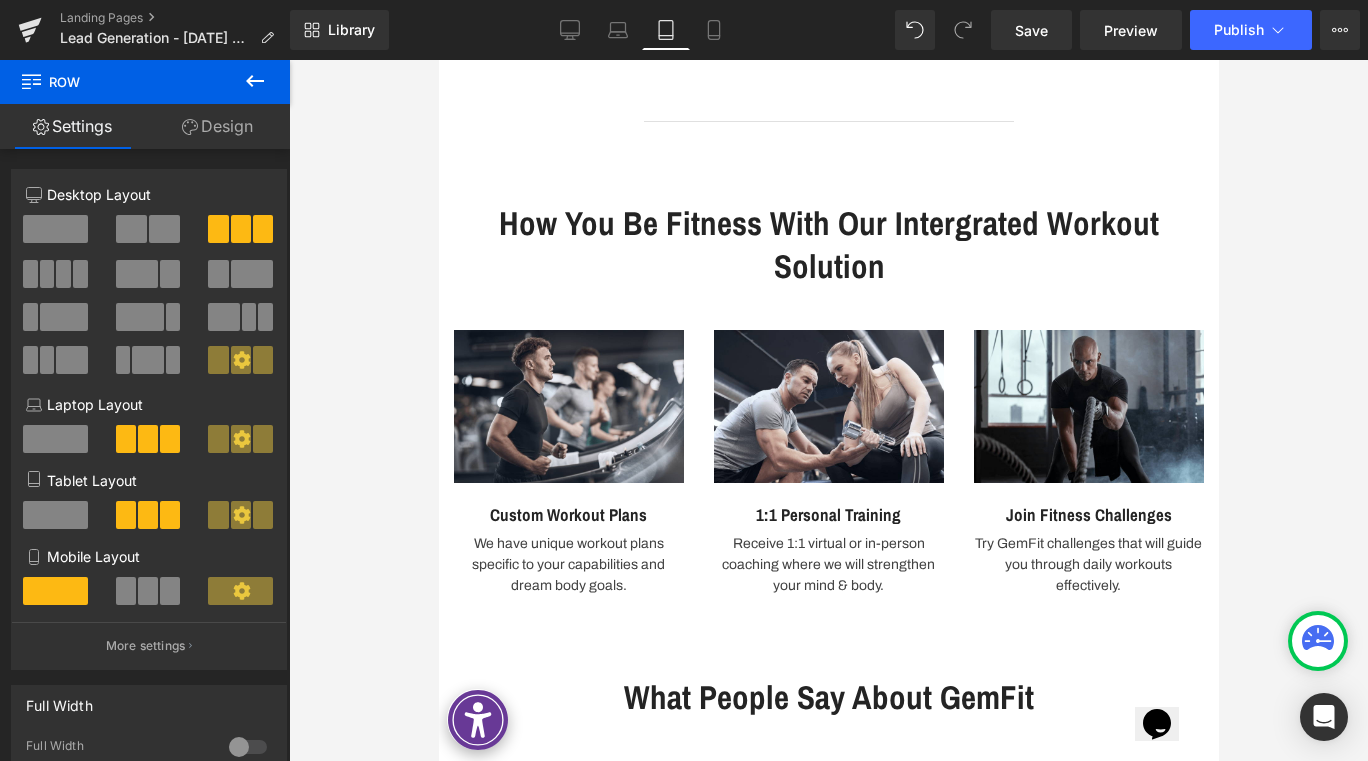 click 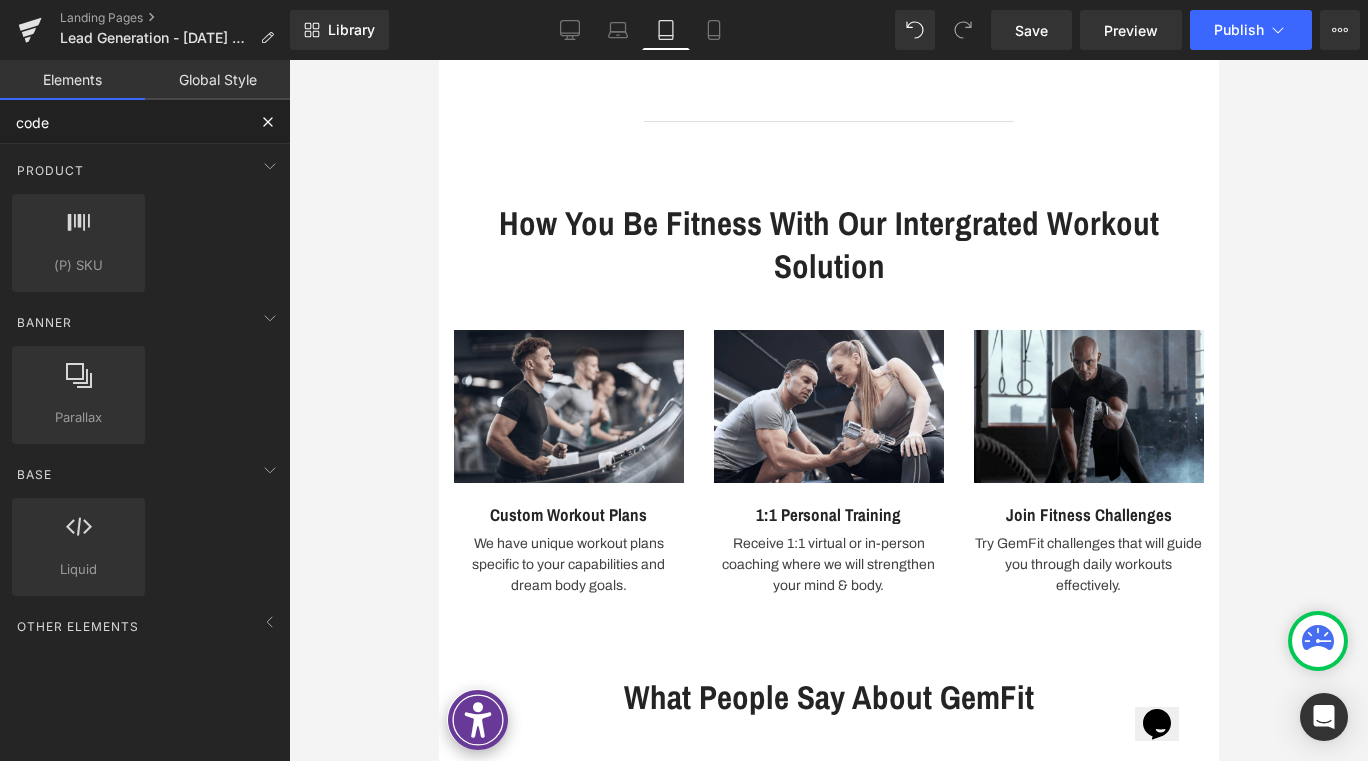 click on "code" at bounding box center [123, 122] 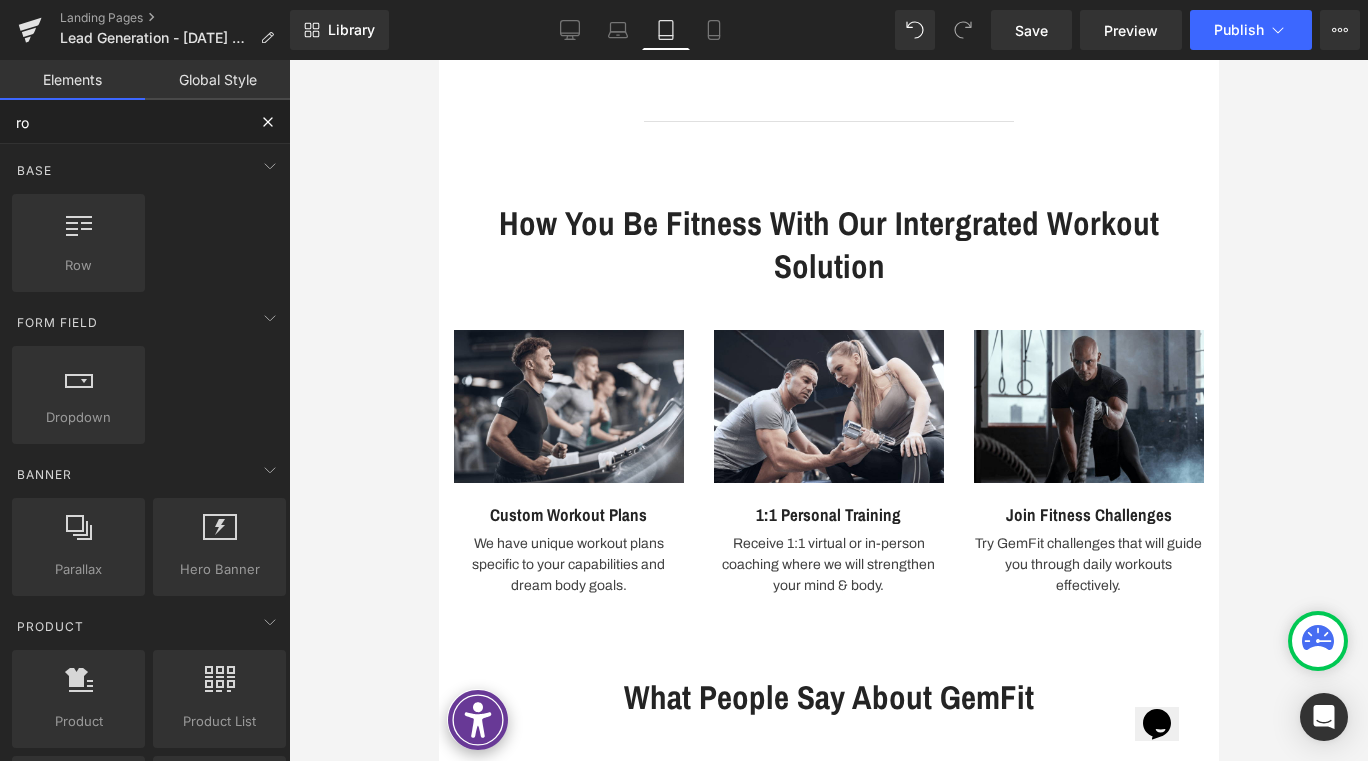 type on "row" 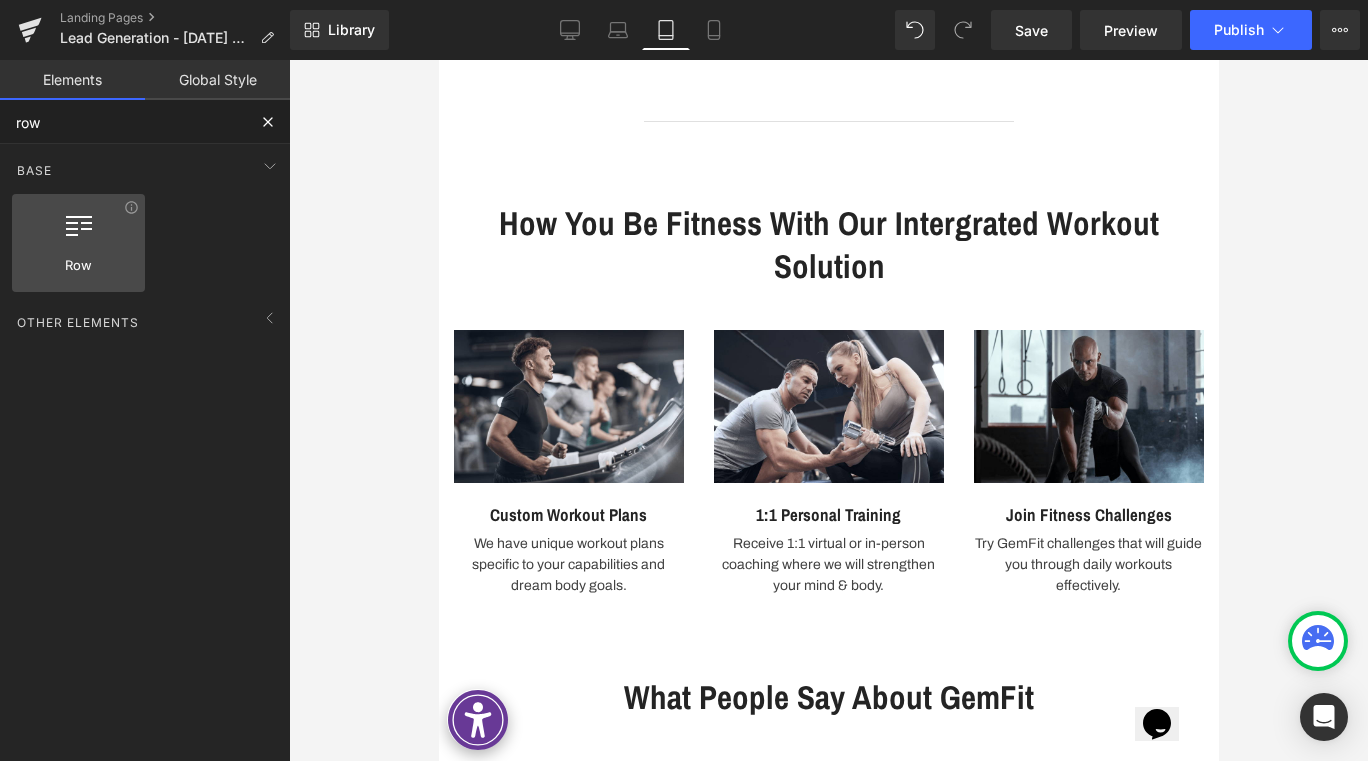 click at bounding box center (78, 232) 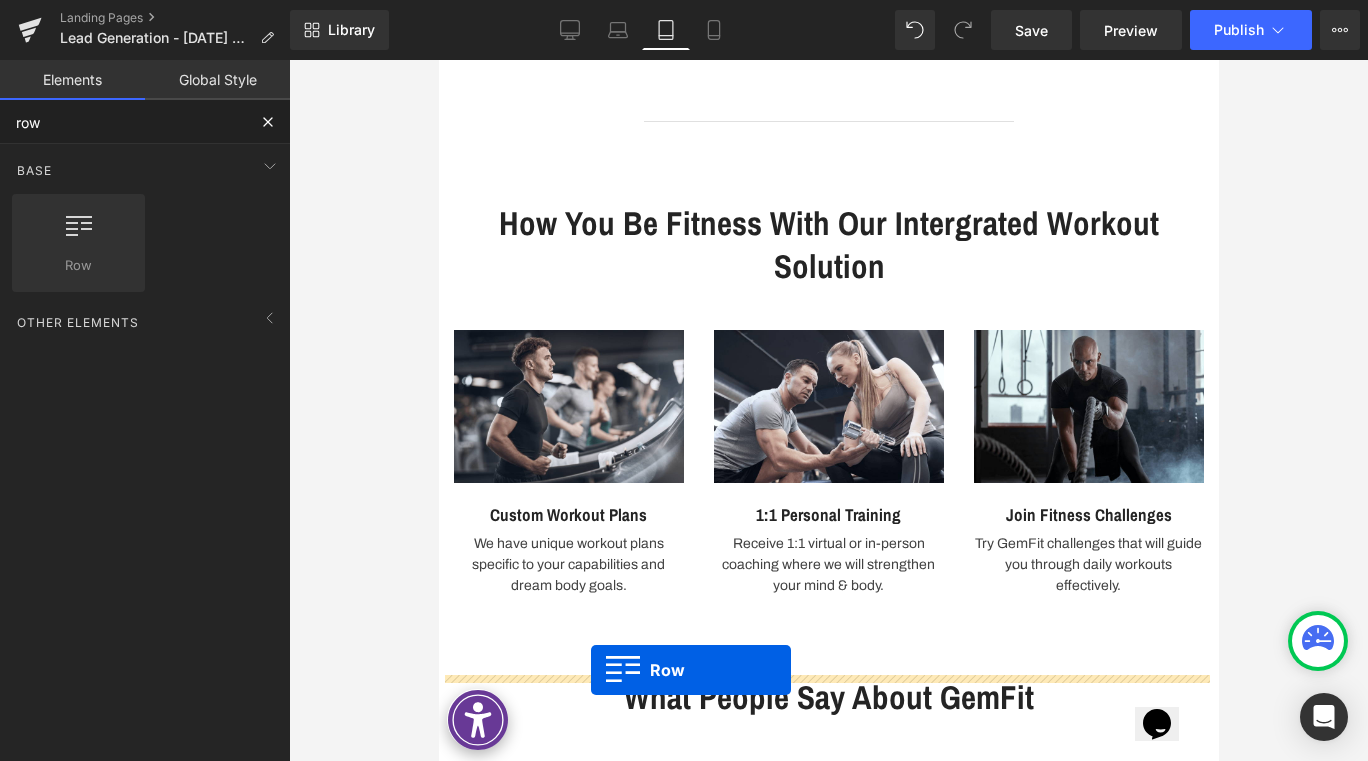 drag, startPoint x: 516, startPoint y: 294, endPoint x: 590, endPoint y: 670, distance: 383.21274 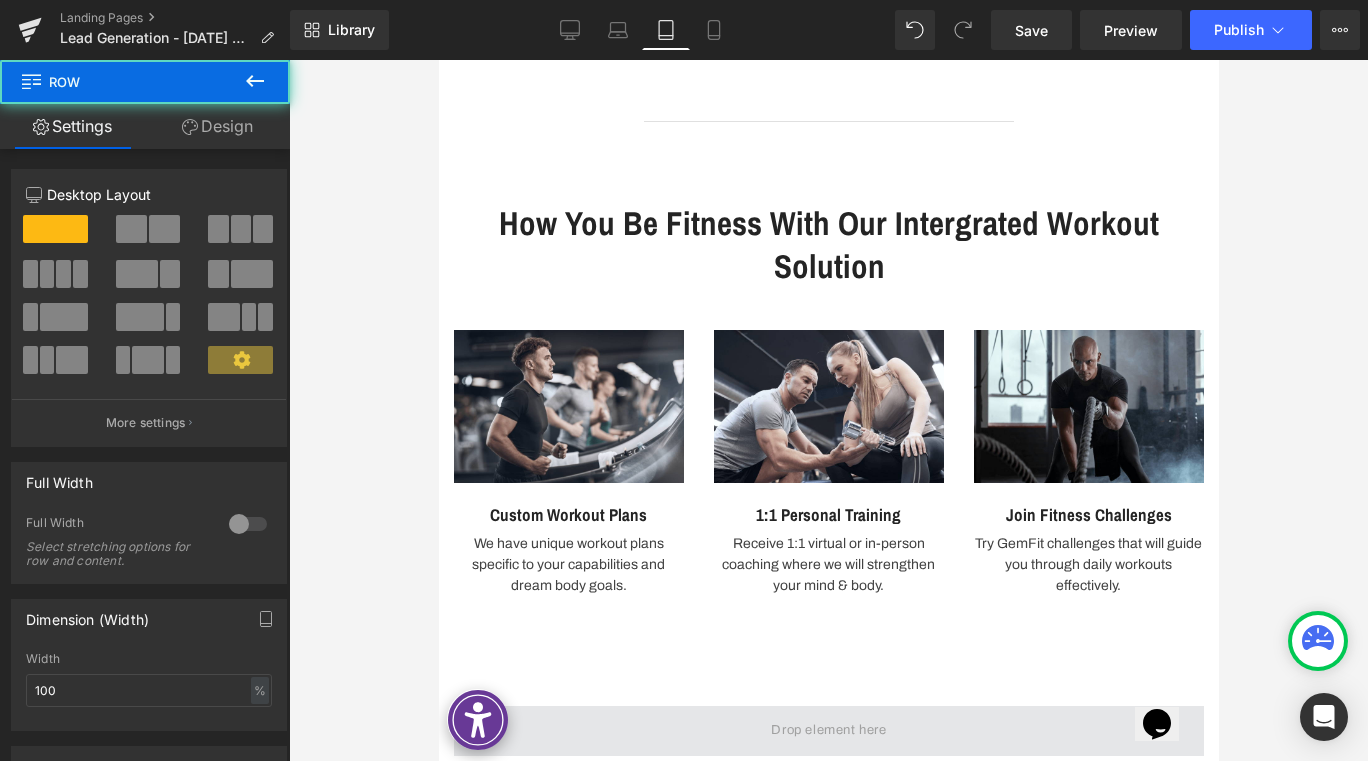 scroll, scrollTop: 1692, scrollLeft: 0, axis: vertical 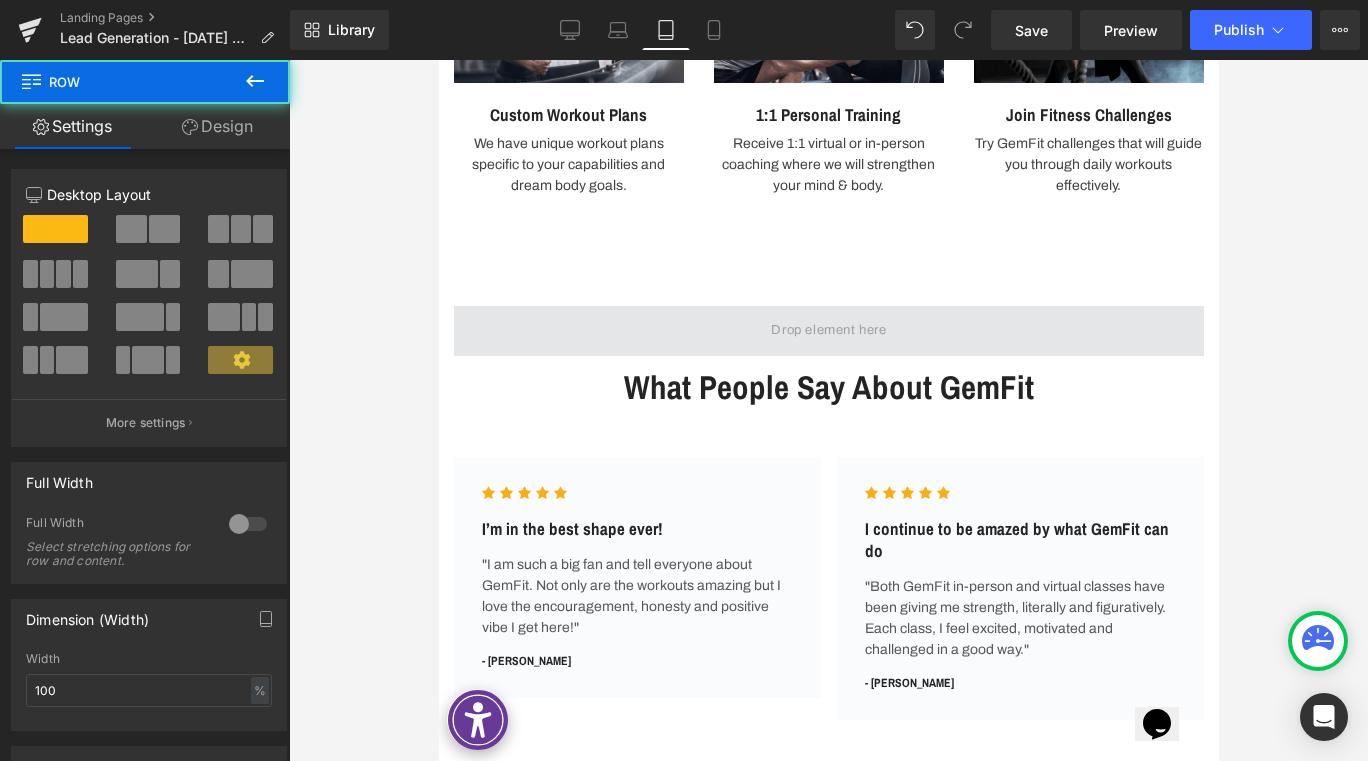click at bounding box center [828, 331] 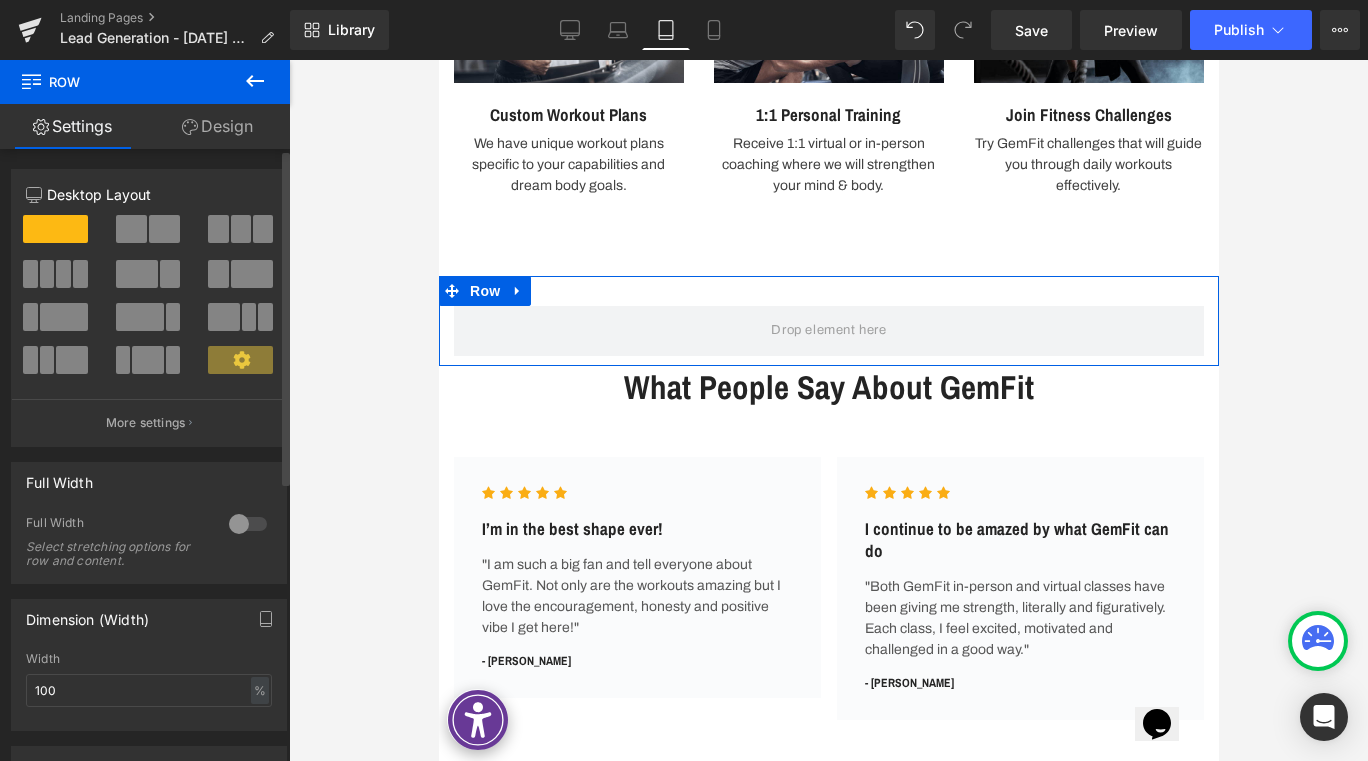 click at bounding box center [241, 229] 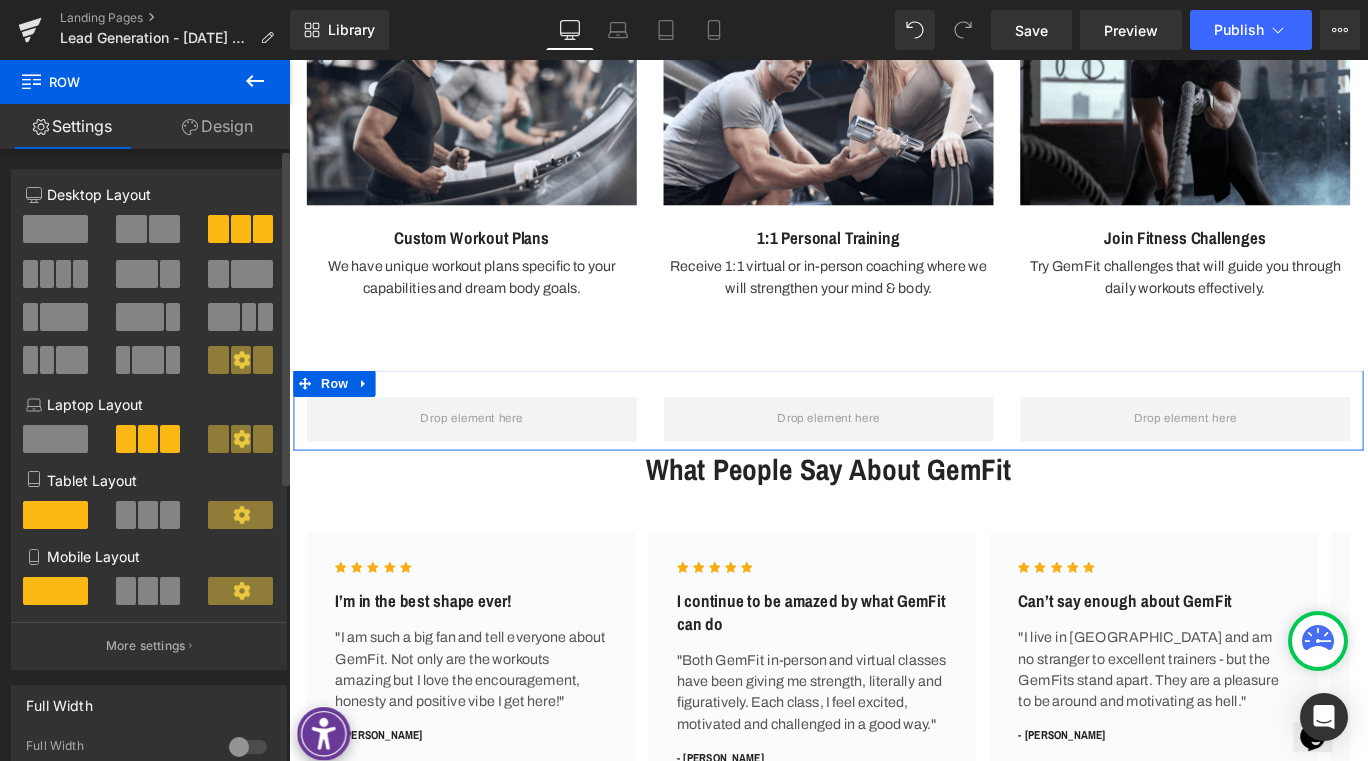 scroll, scrollTop: 1823, scrollLeft: 0, axis: vertical 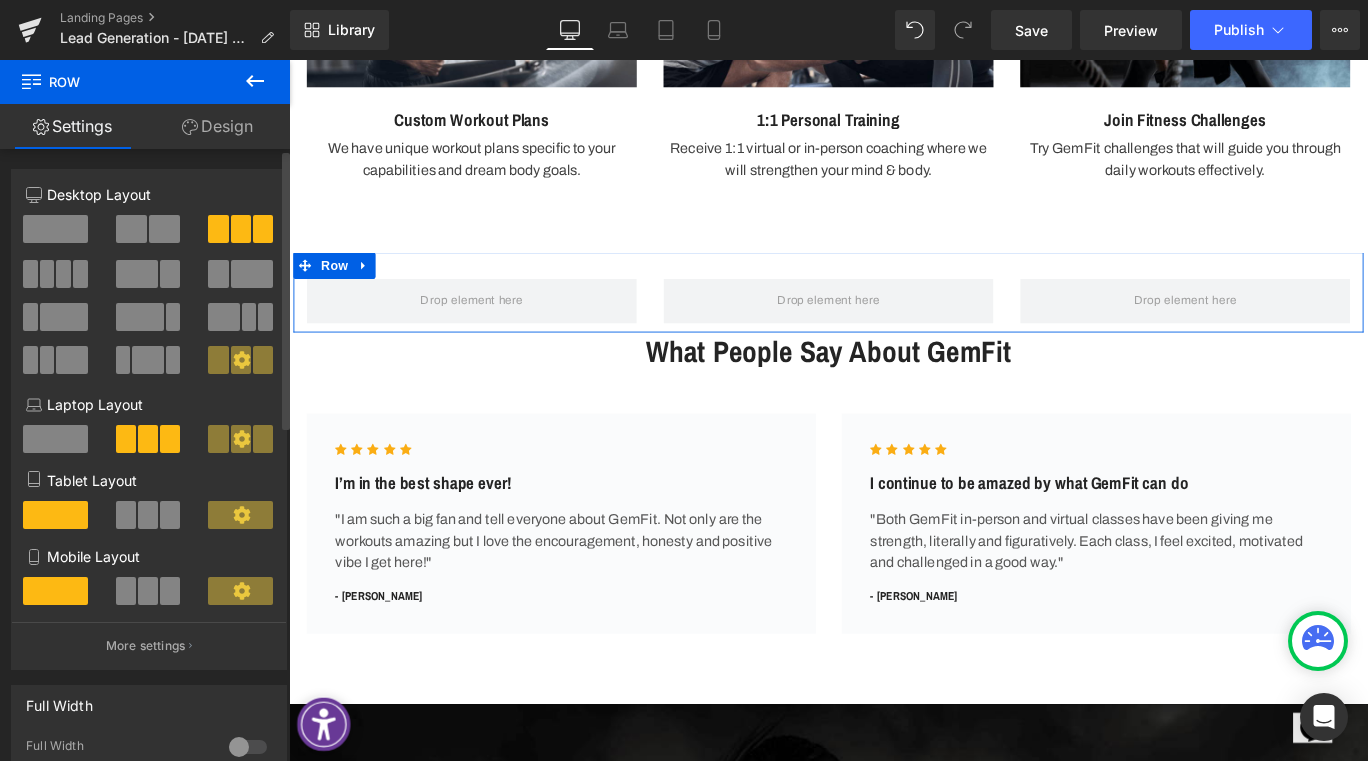 click at bounding box center [148, 515] 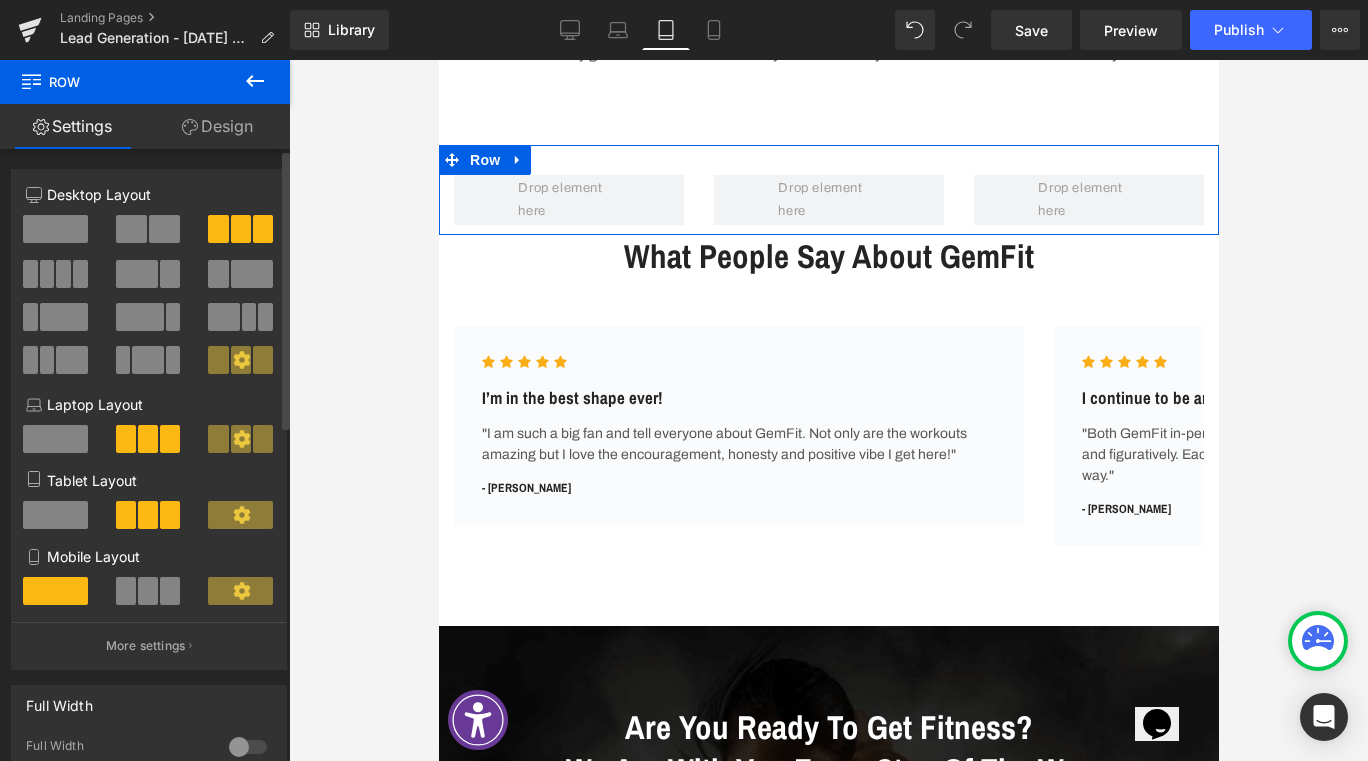 scroll, scrollTop: 1692, scrollLeft: 0, axis: vertical 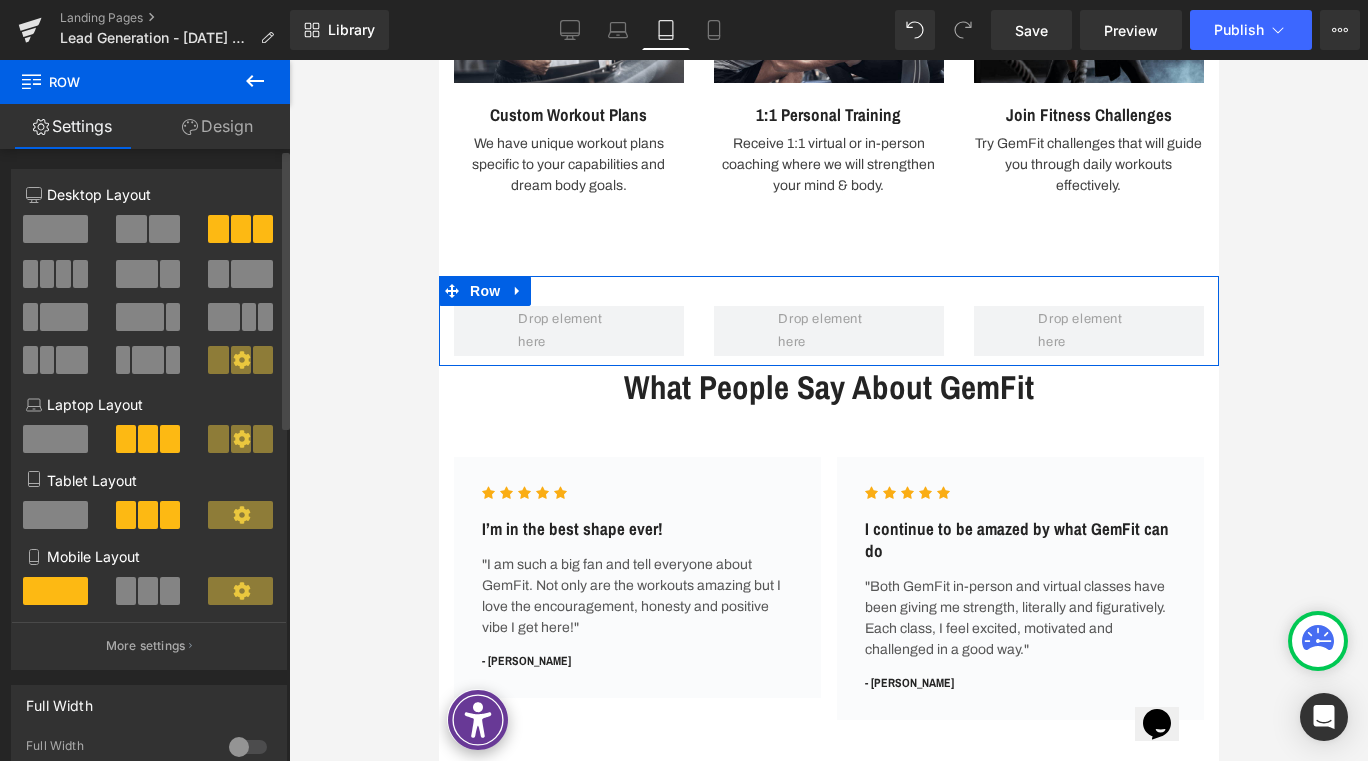 click 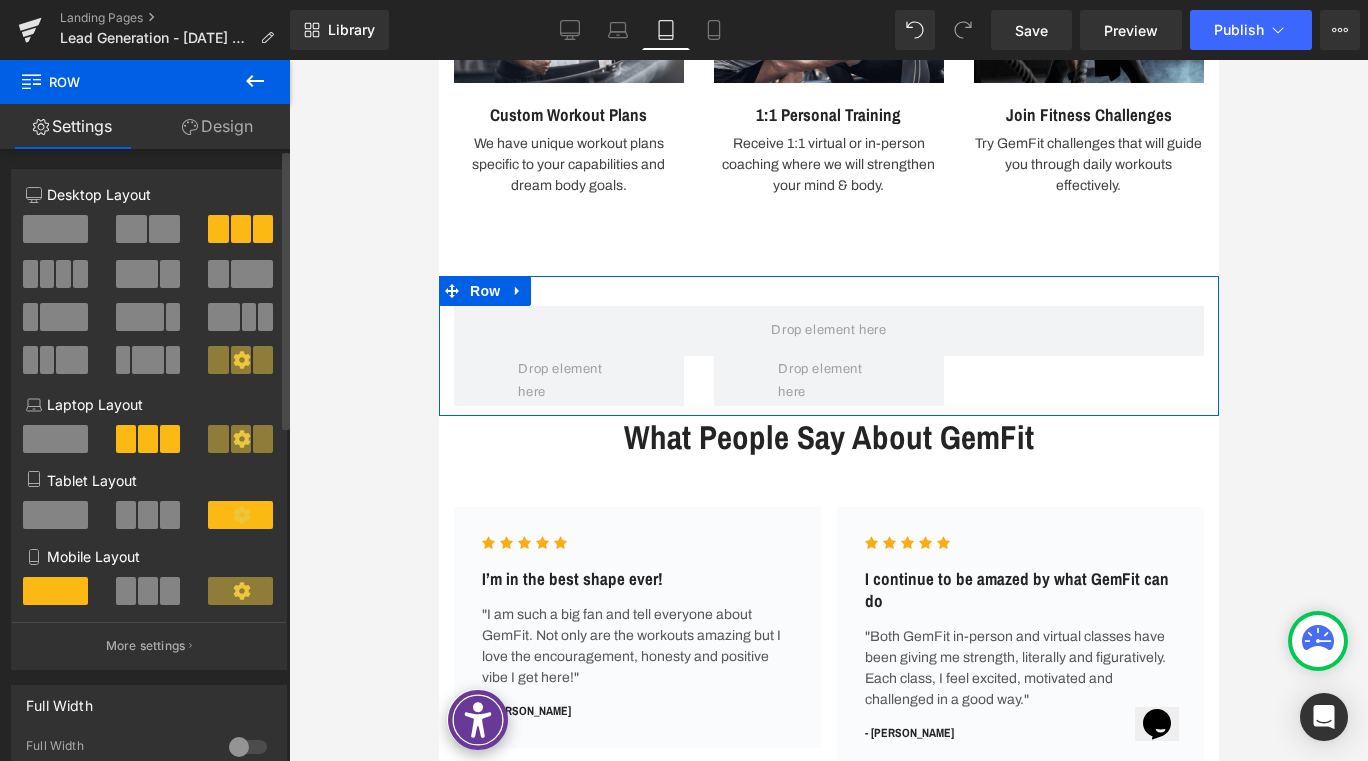 click 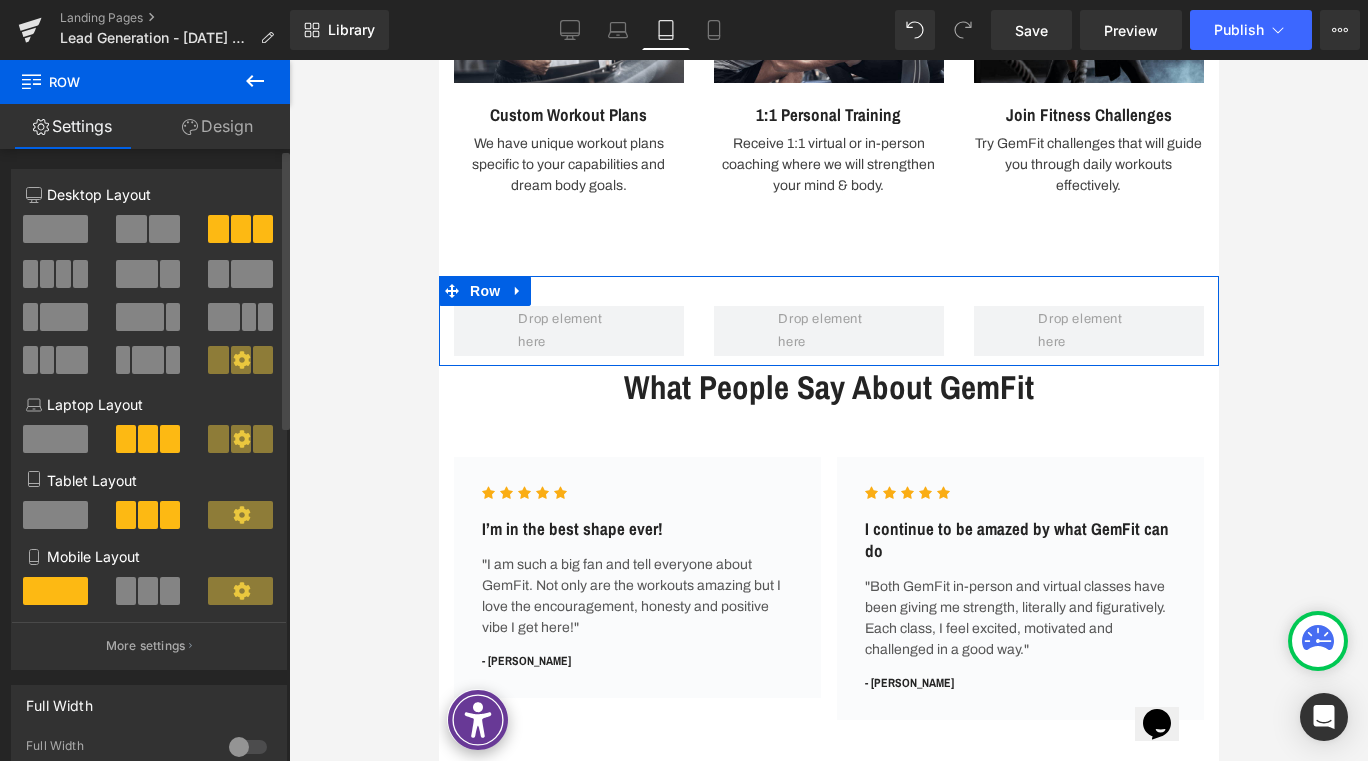 click 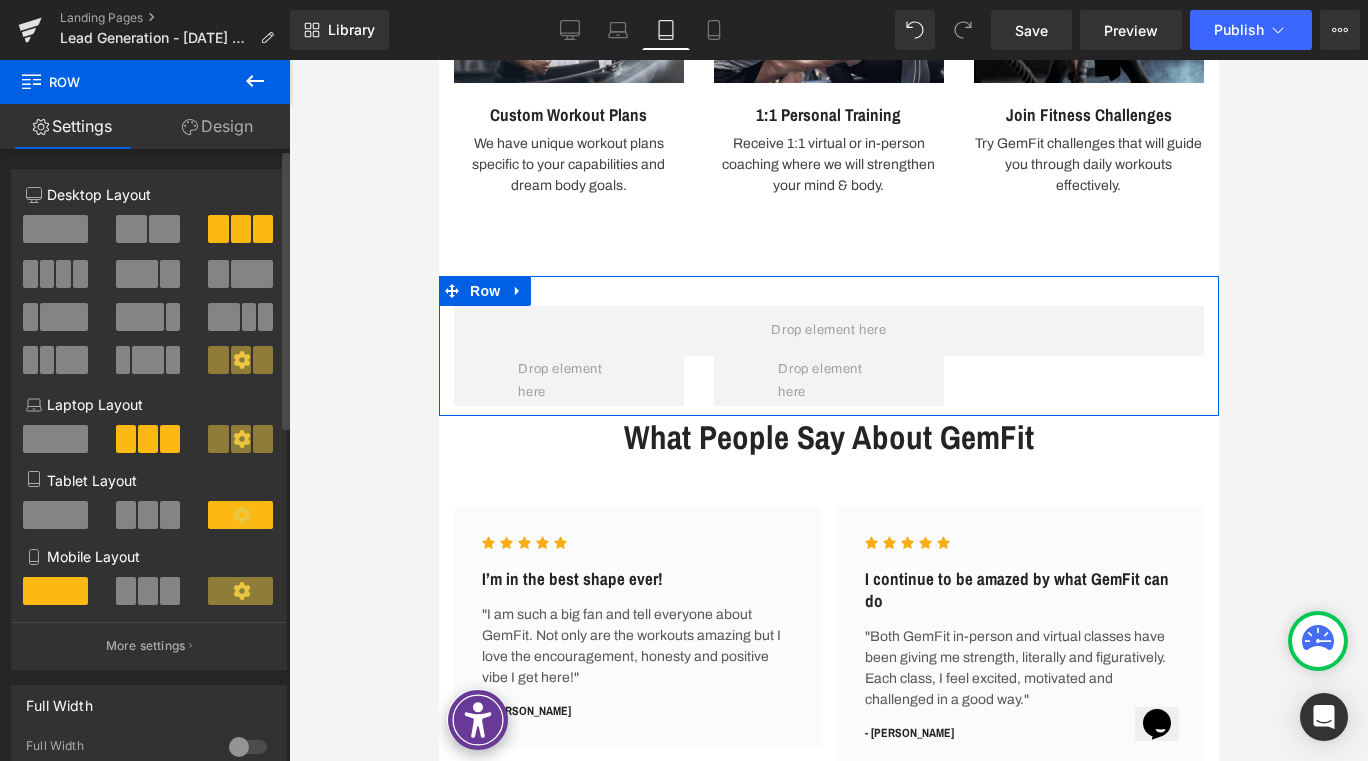 click at bounding box center [170, 515] 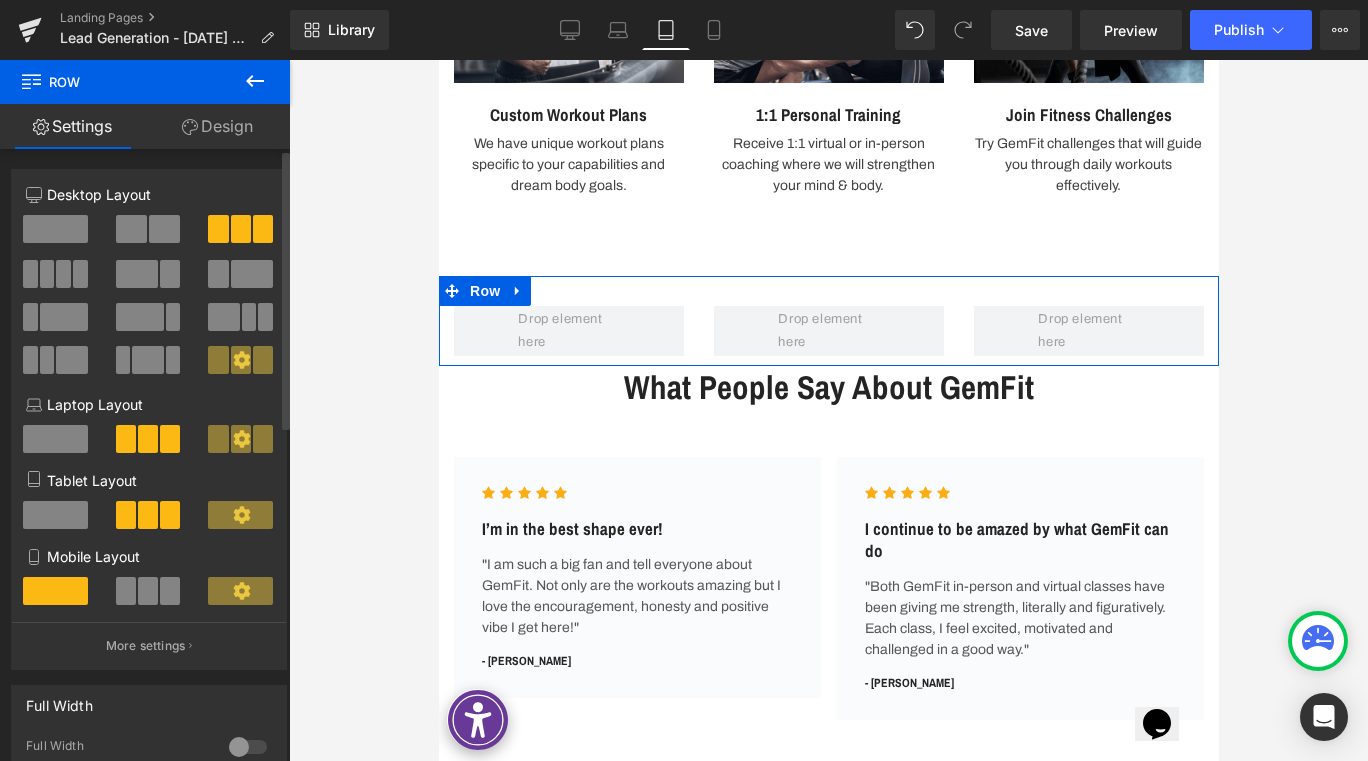 click at bounding box center [55, 515] 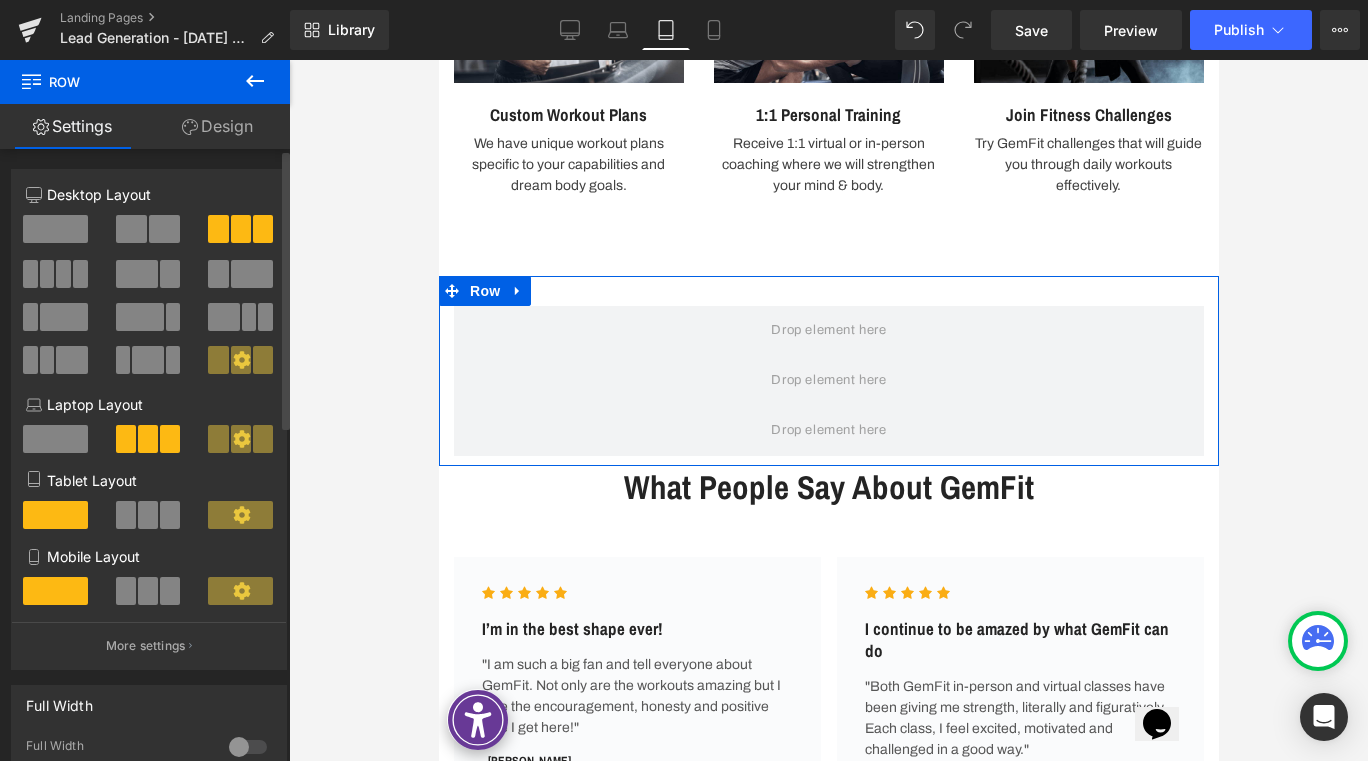 click at bounding box center [148, 515] 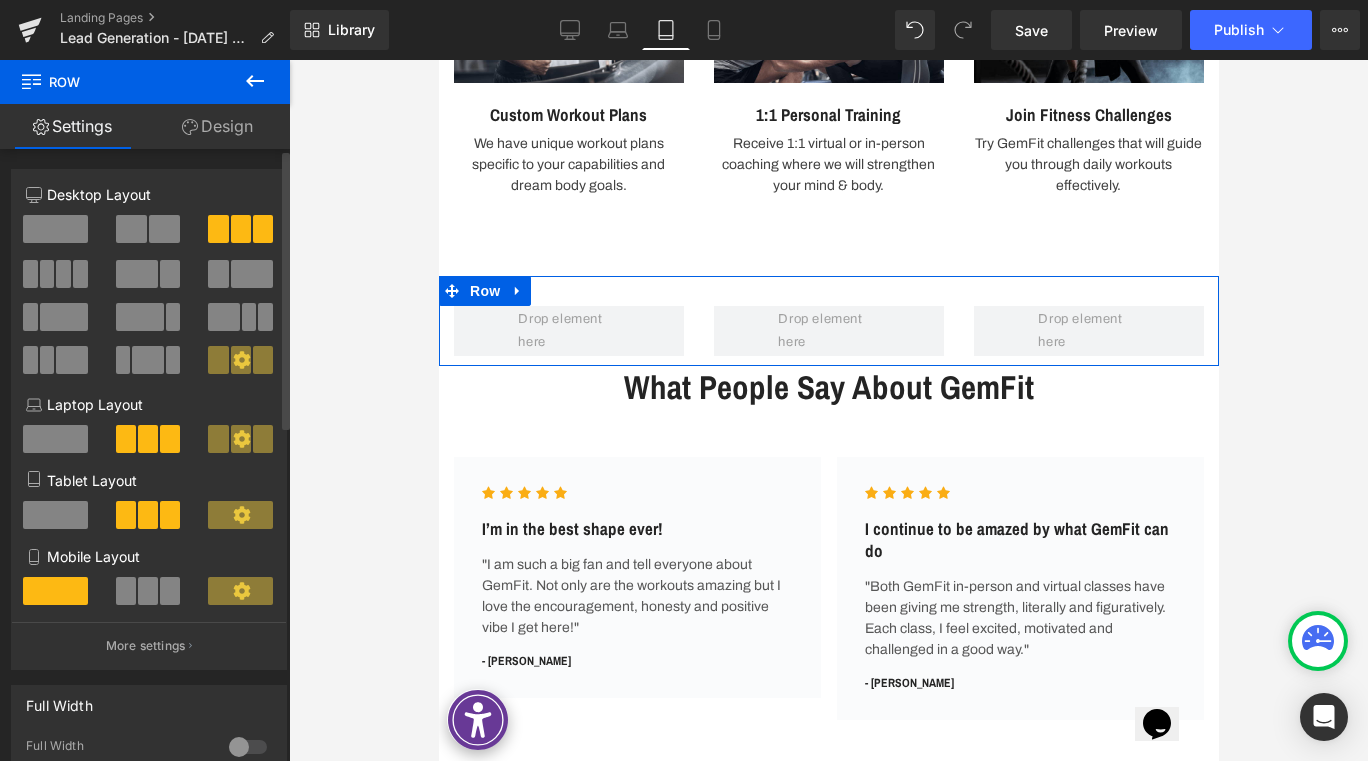 click at bounding box center [55, 591] 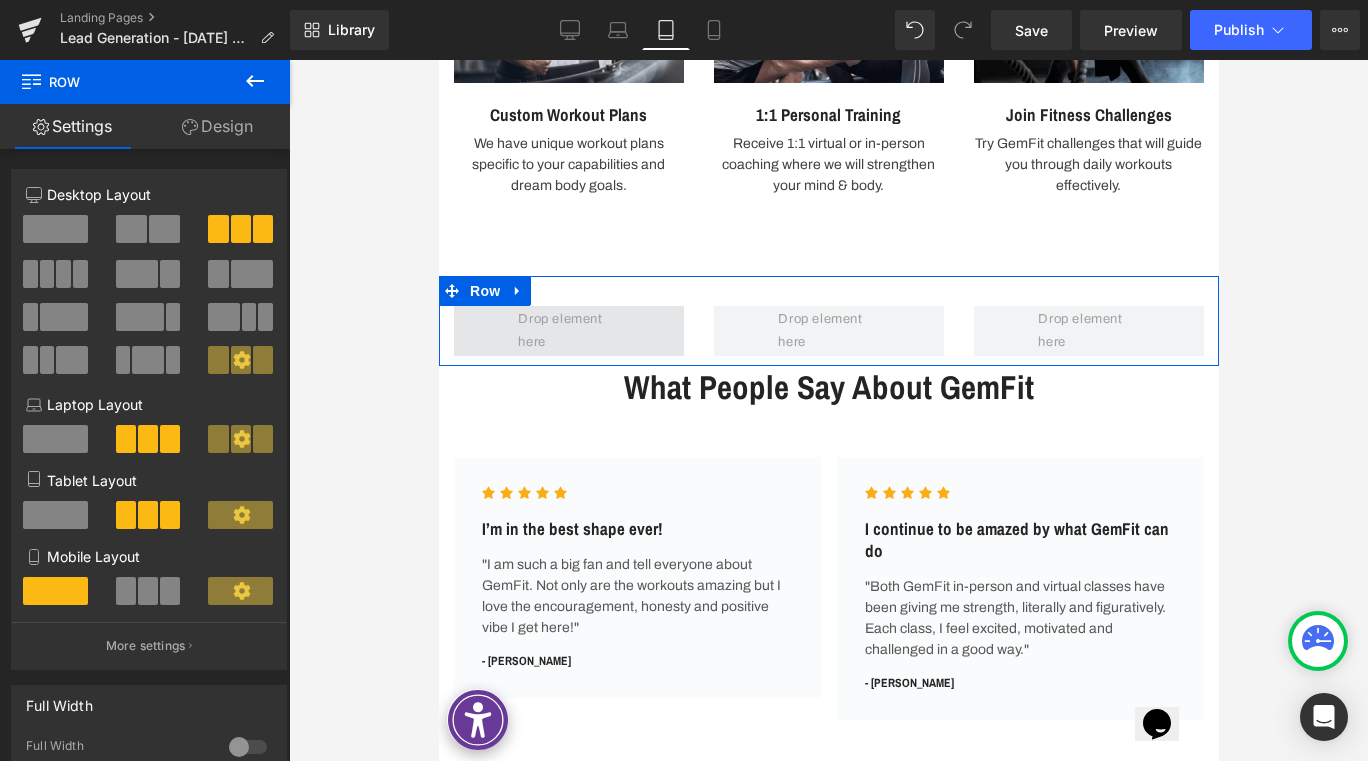 click at bounding box center [567, 330] 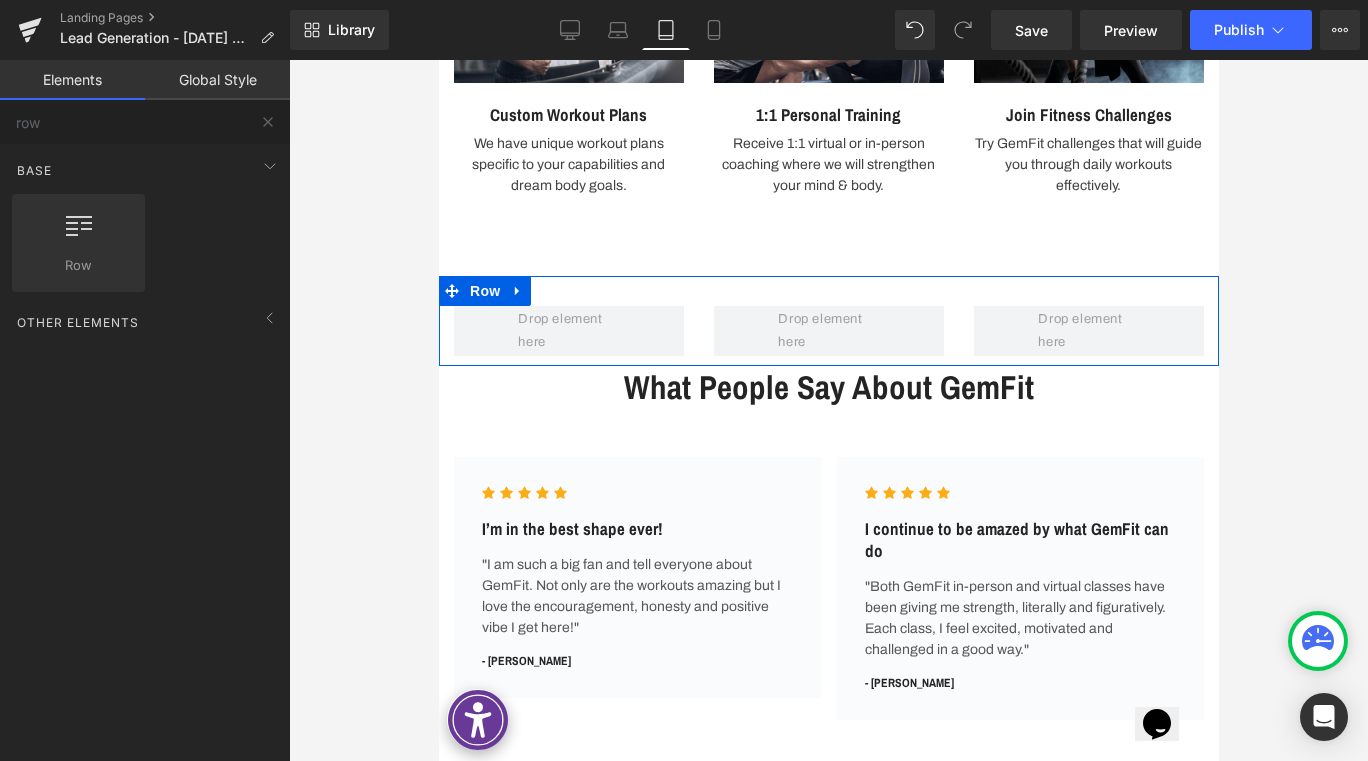 click on "Row" at bounding box center (828, 321) 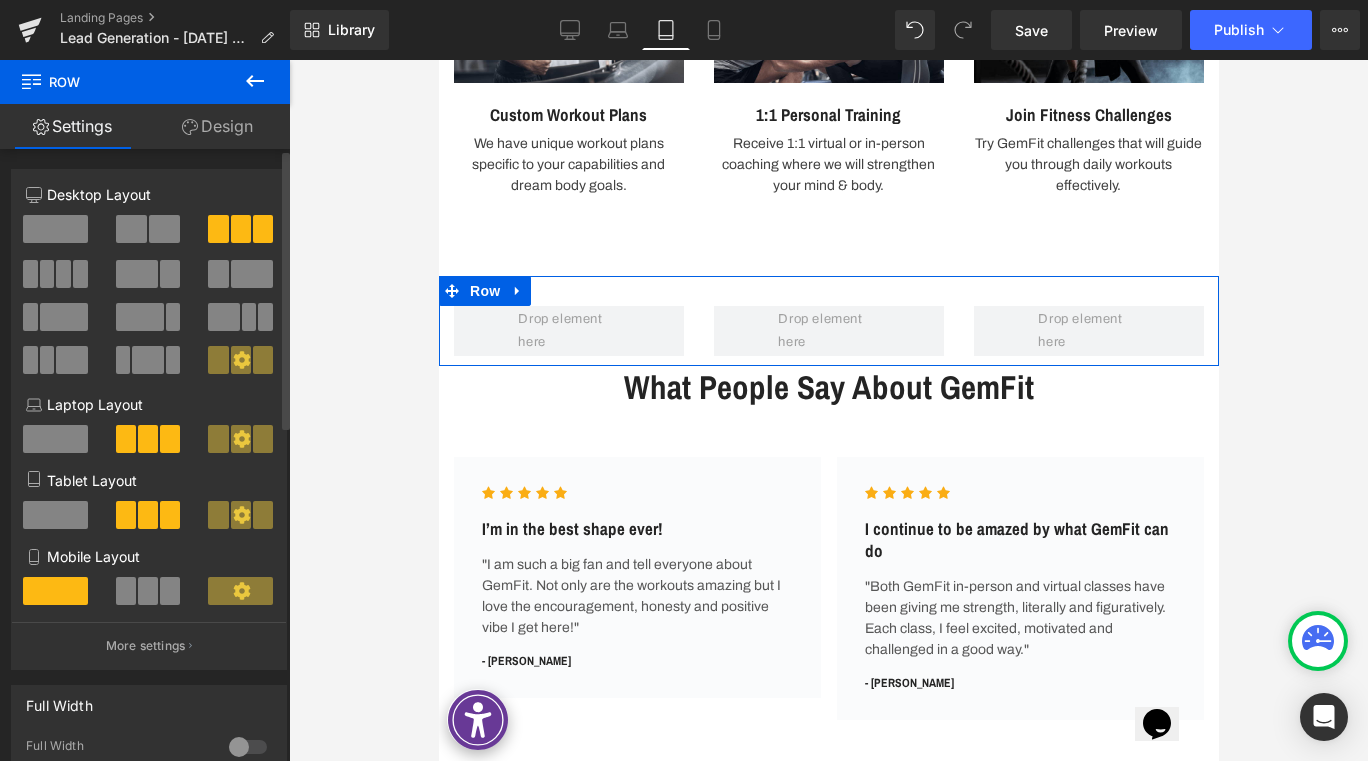 click 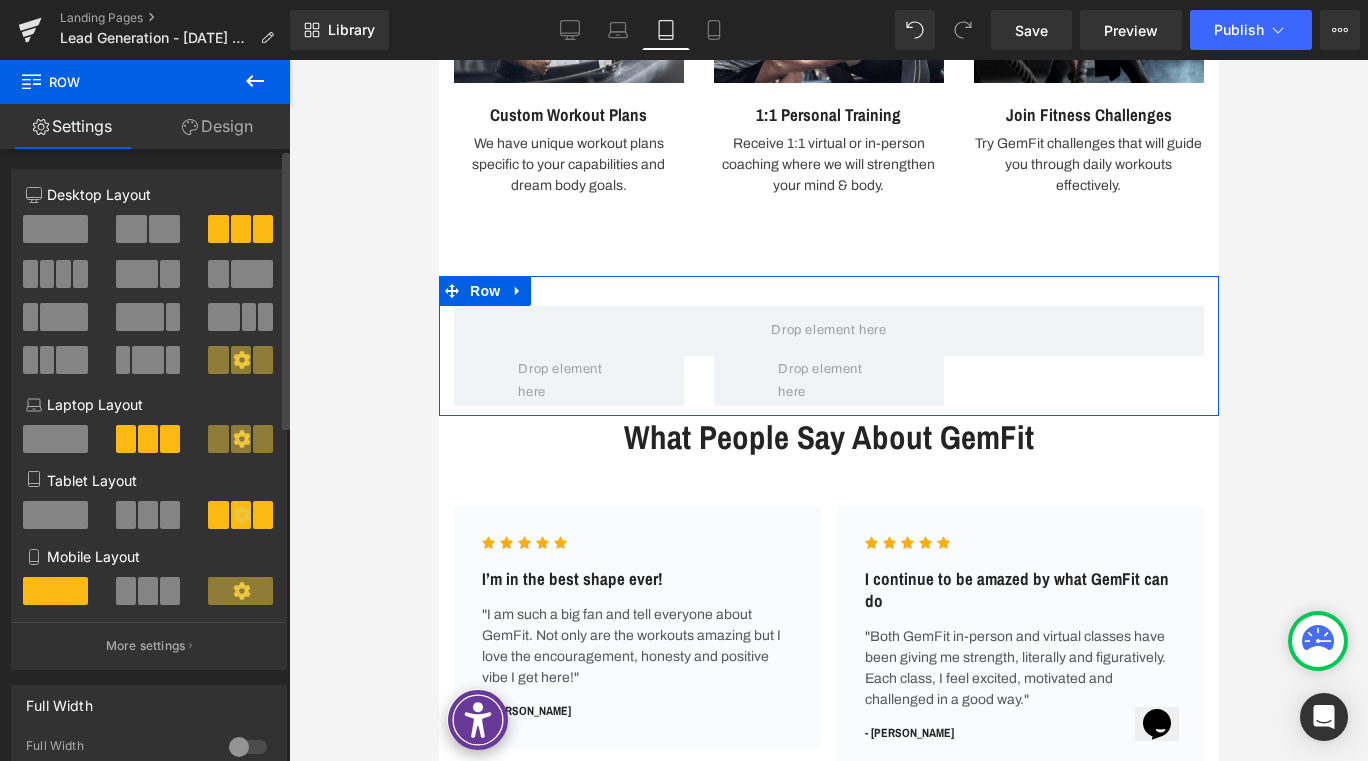 click at bounding box center (218, 515) 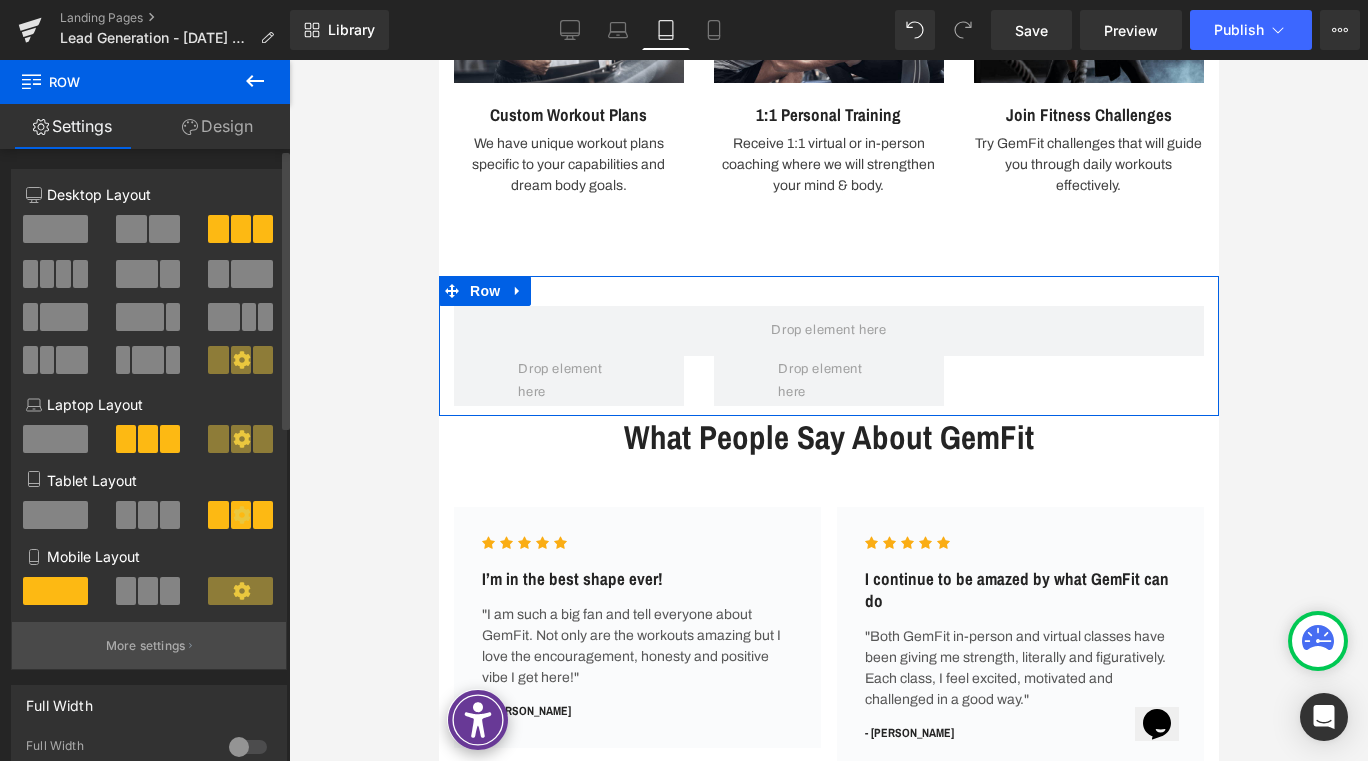 click on "More settings" at bounding box center [146, 646] 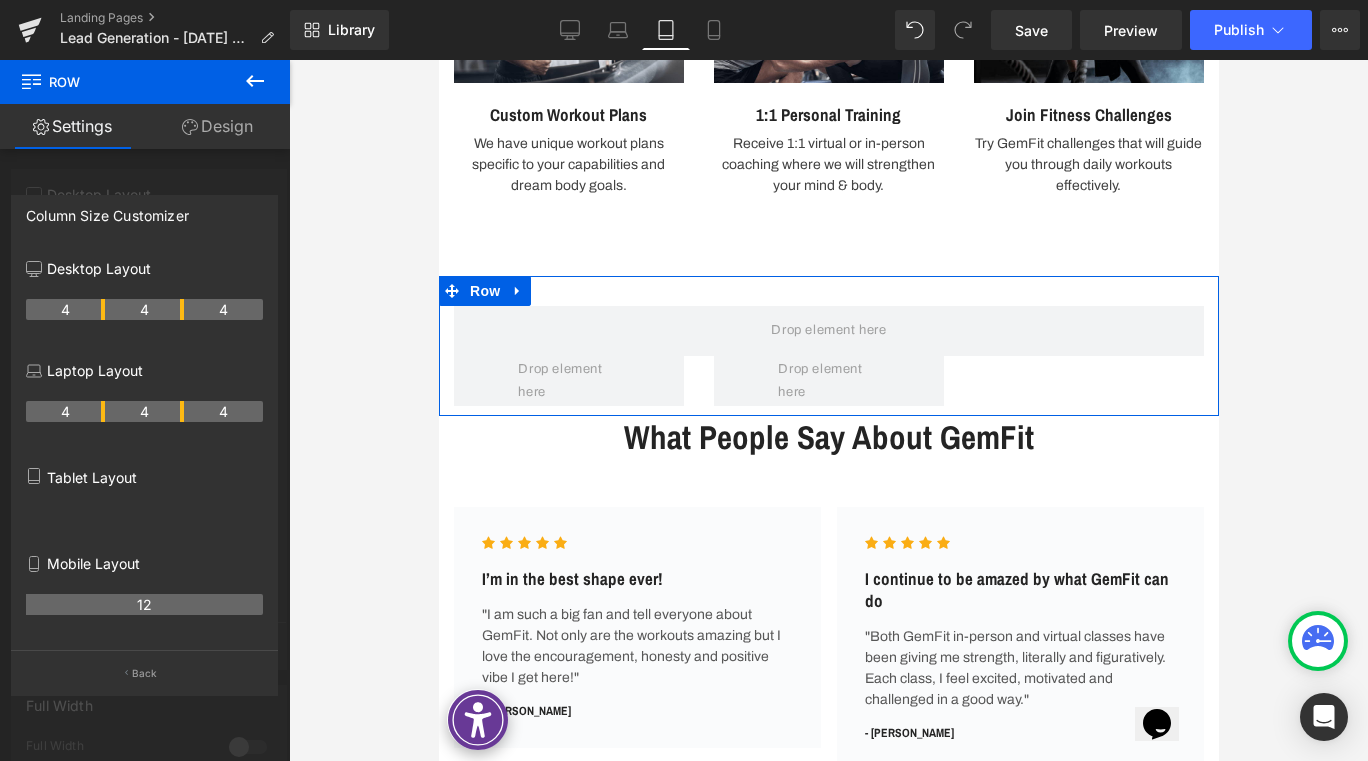 click on "Tablet Layout" at bounding box center (144, 477) 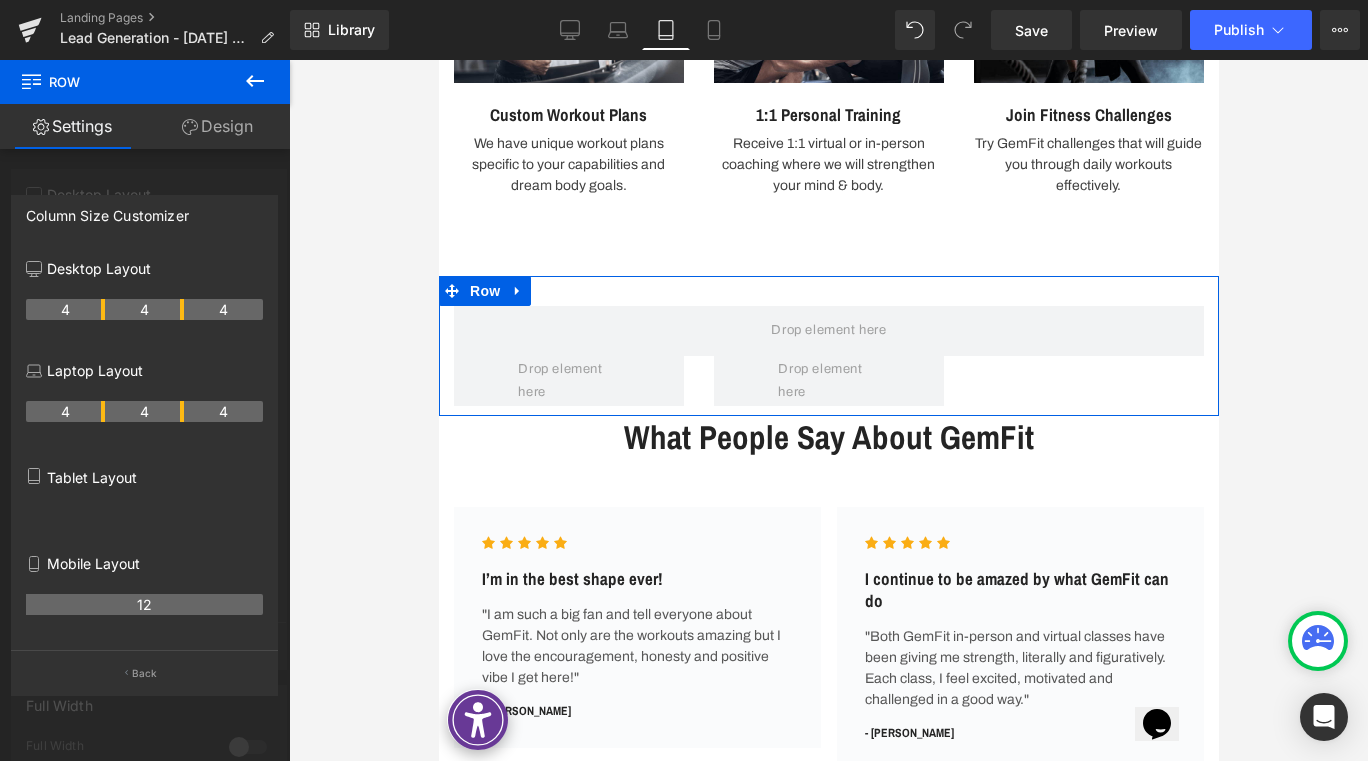 click on "12" at bounding box center [144, 604] 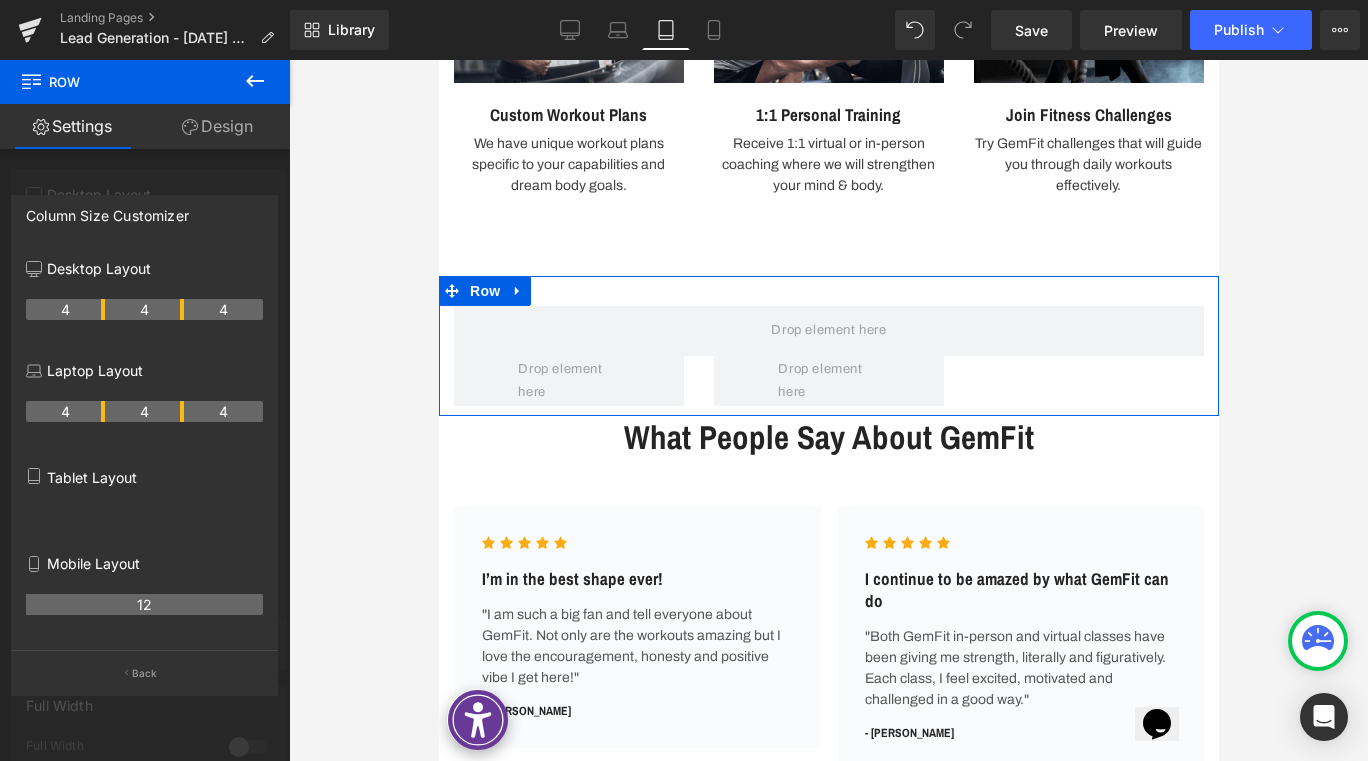 click on "4 4 4" at bounding box center [144, 317] 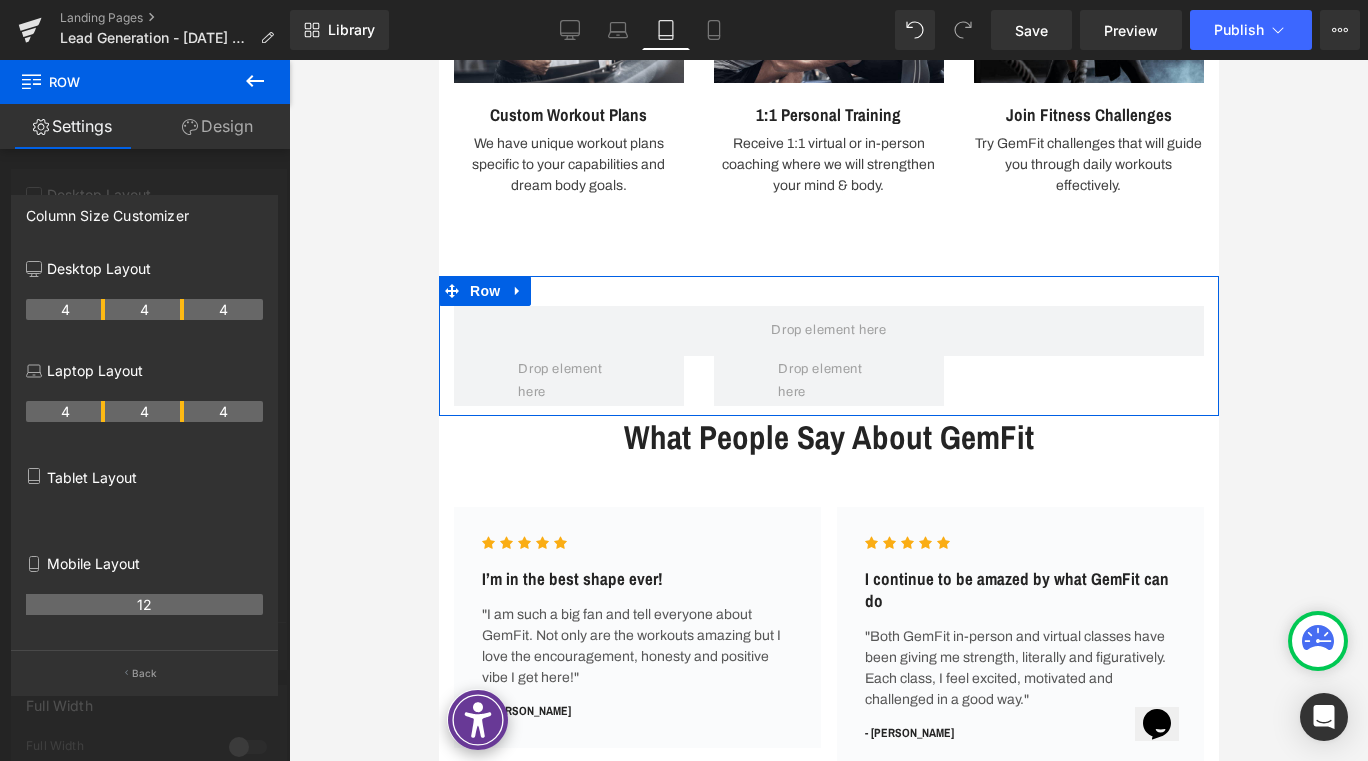 click on "4" at bounding box center [65, 411] 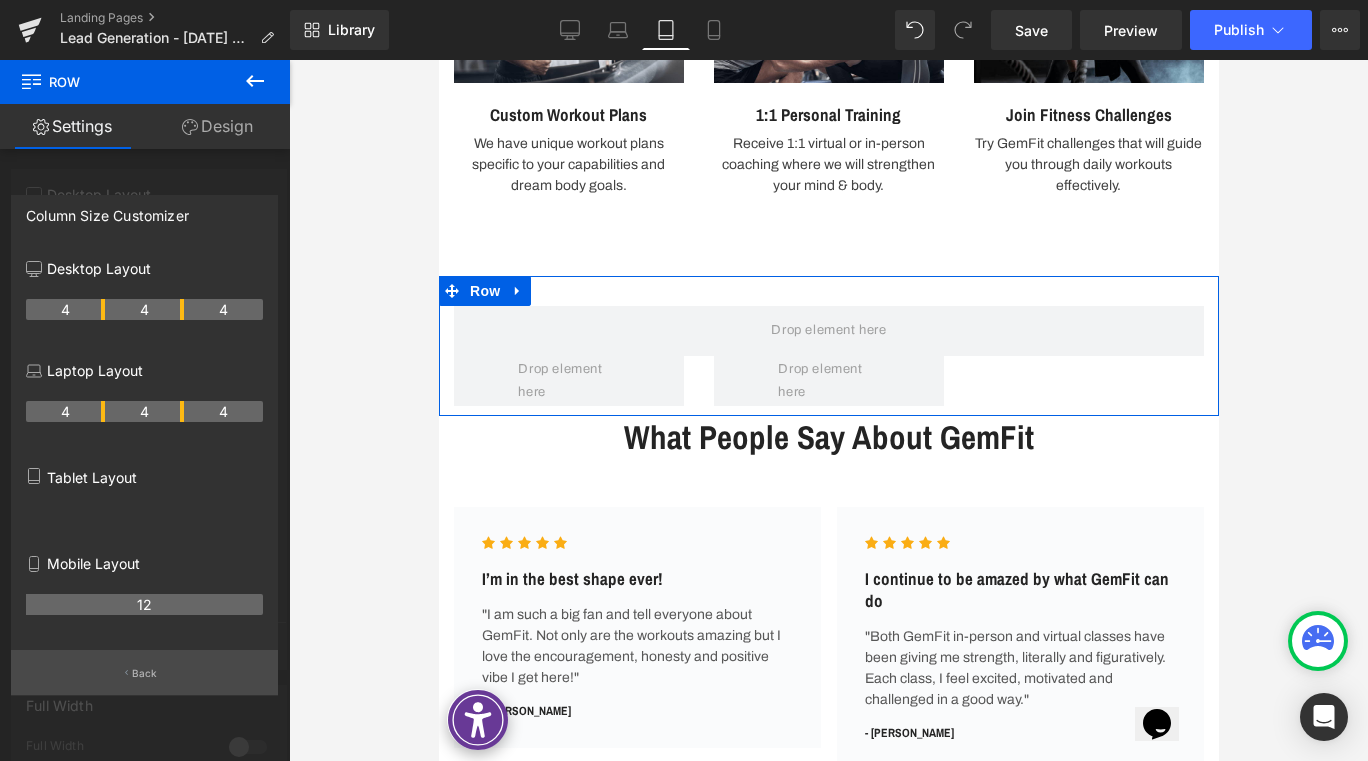 click on "Back" at bounding box center [145, 673] 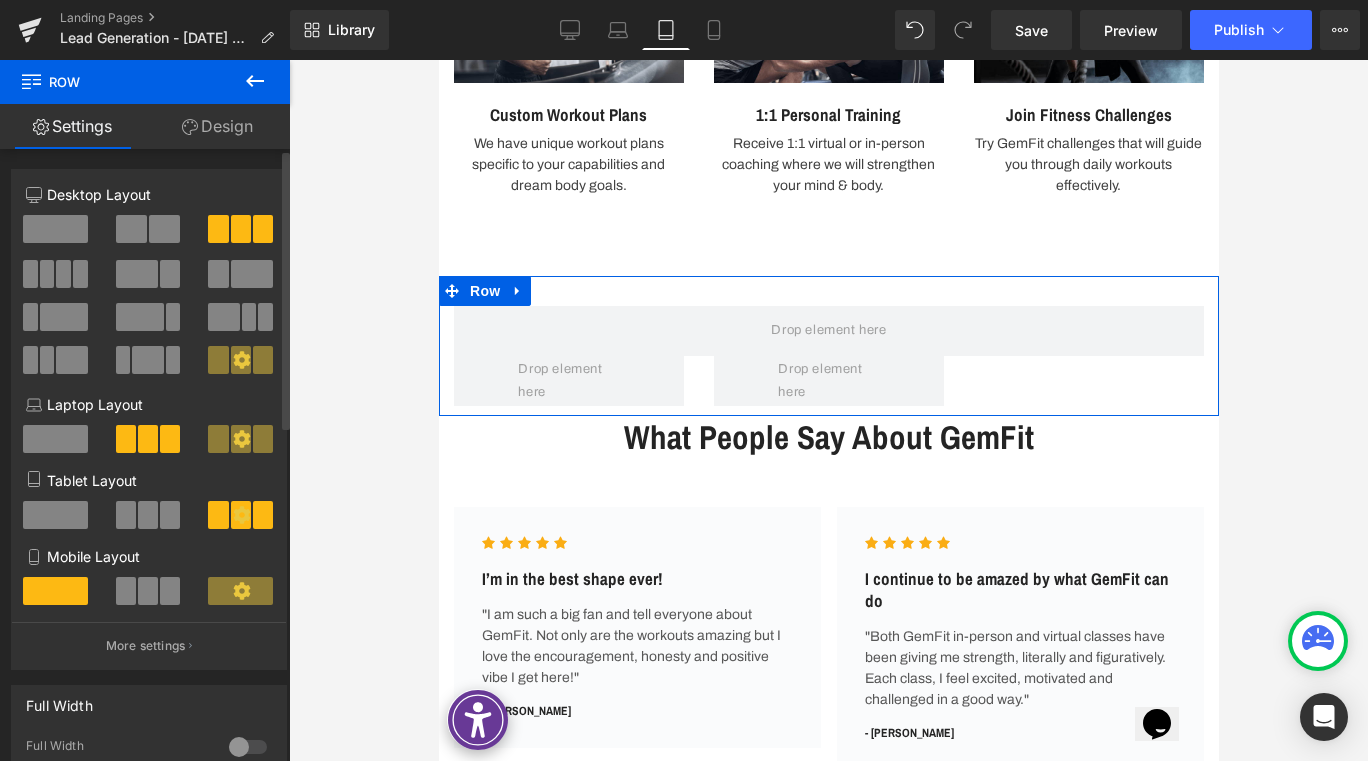 click at bounding box center (170, 515) 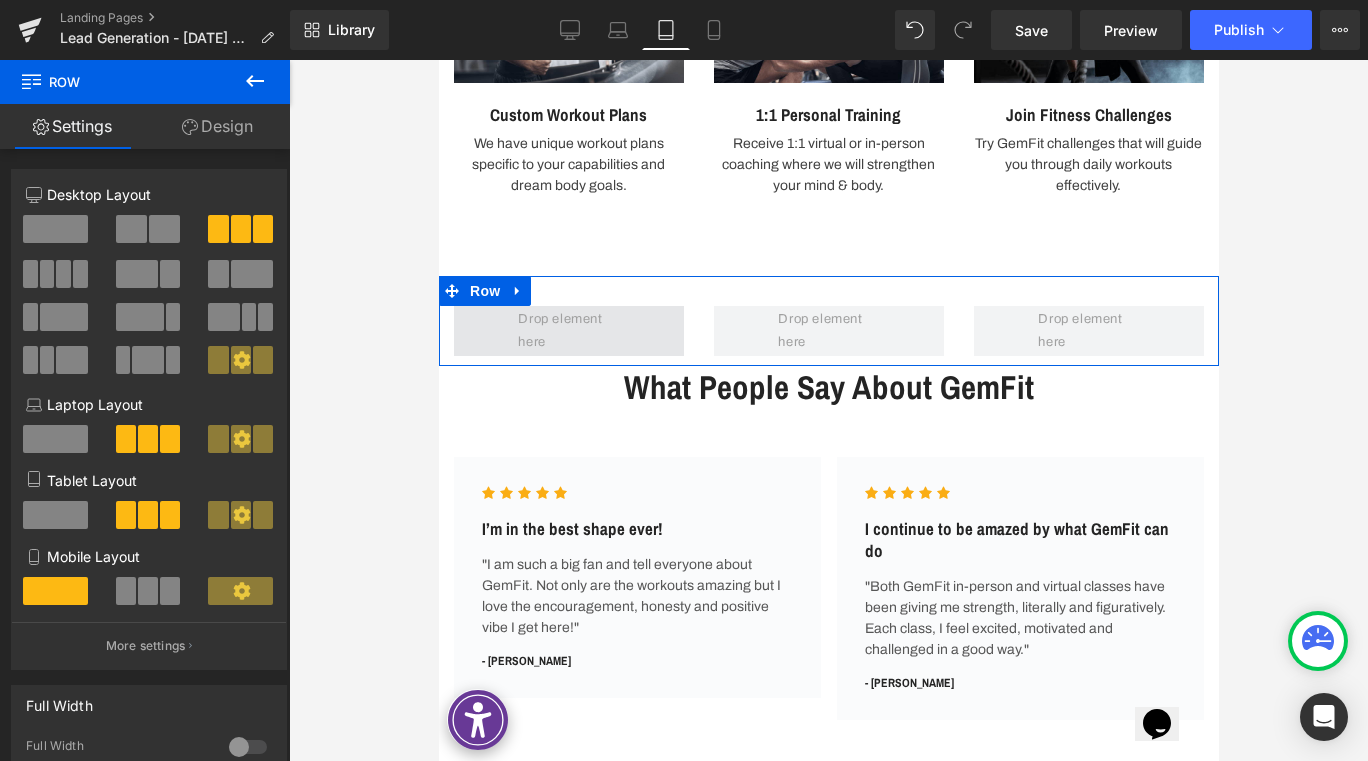 click at bounding box center [567, 330] 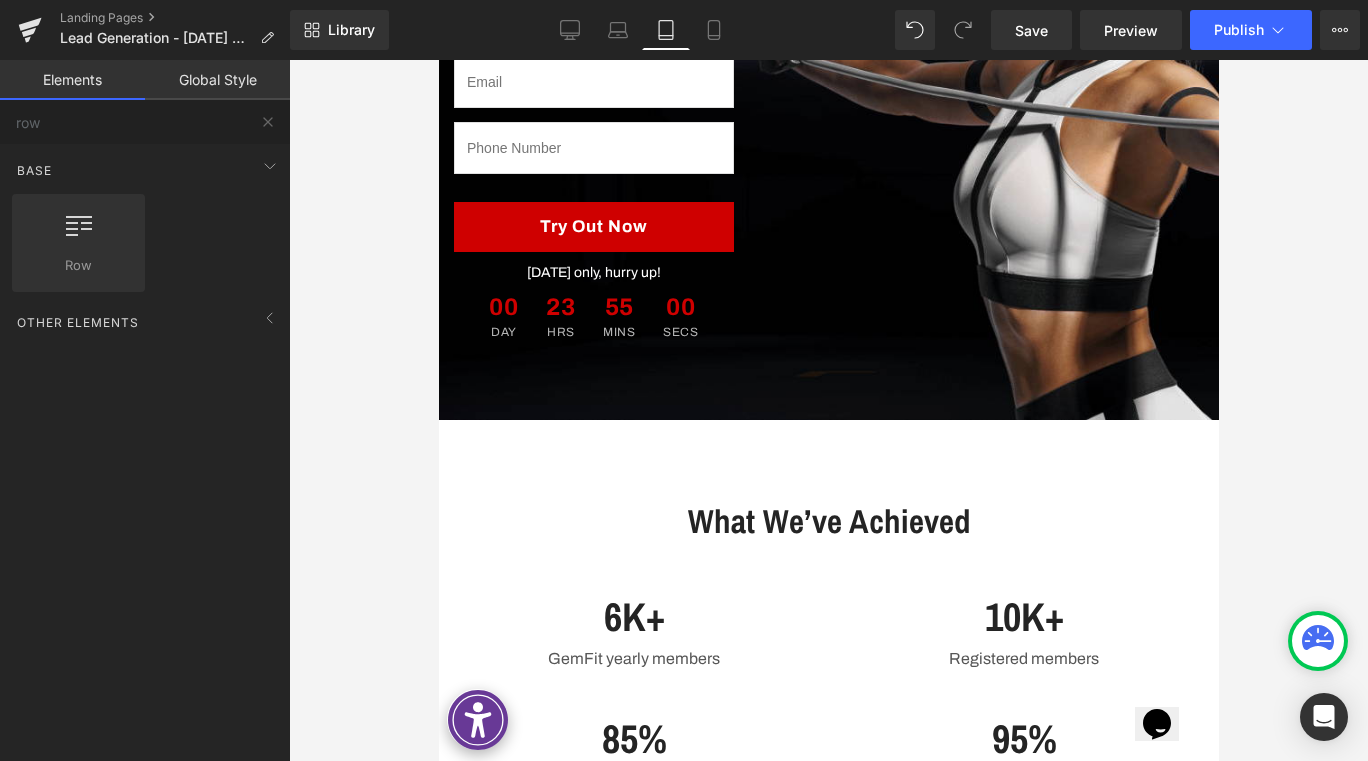 scroll, scrollTop: 0, scrollLeft: 0, axis: both 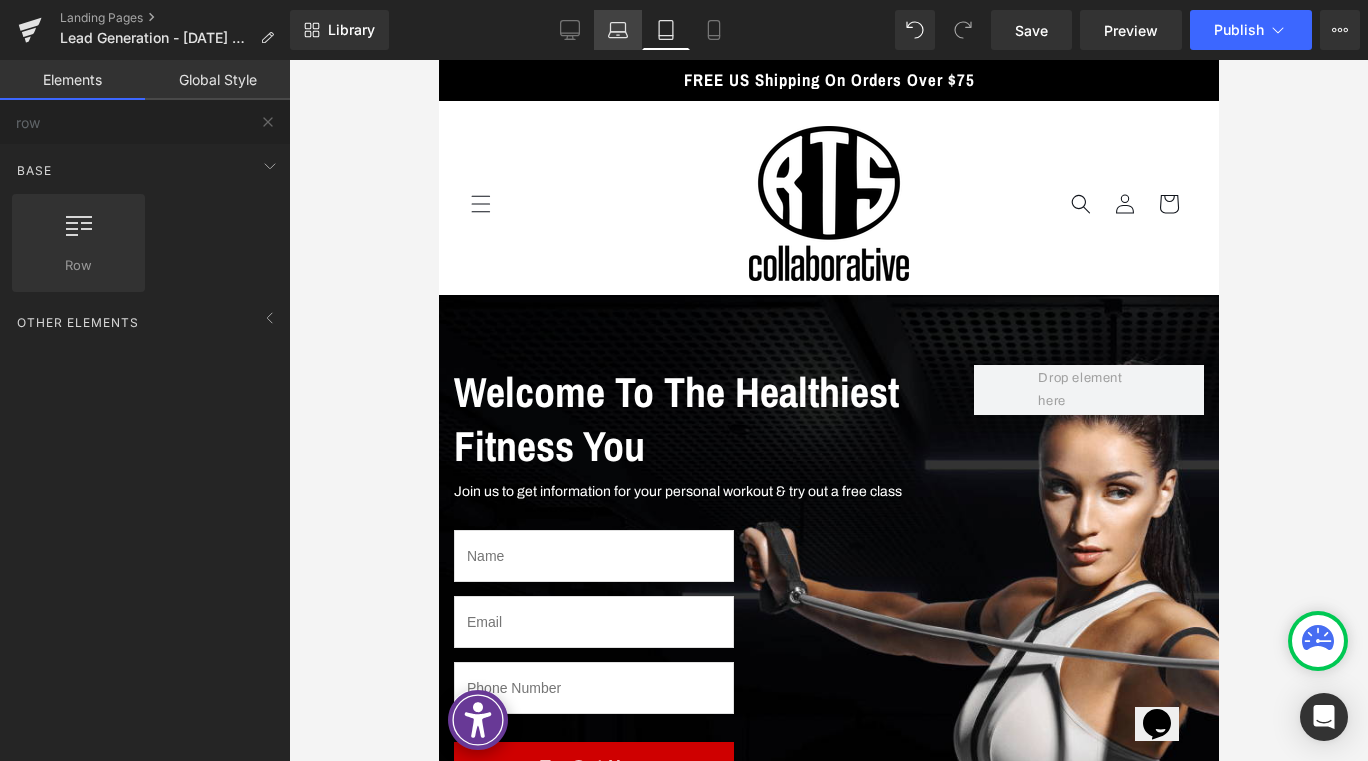 click 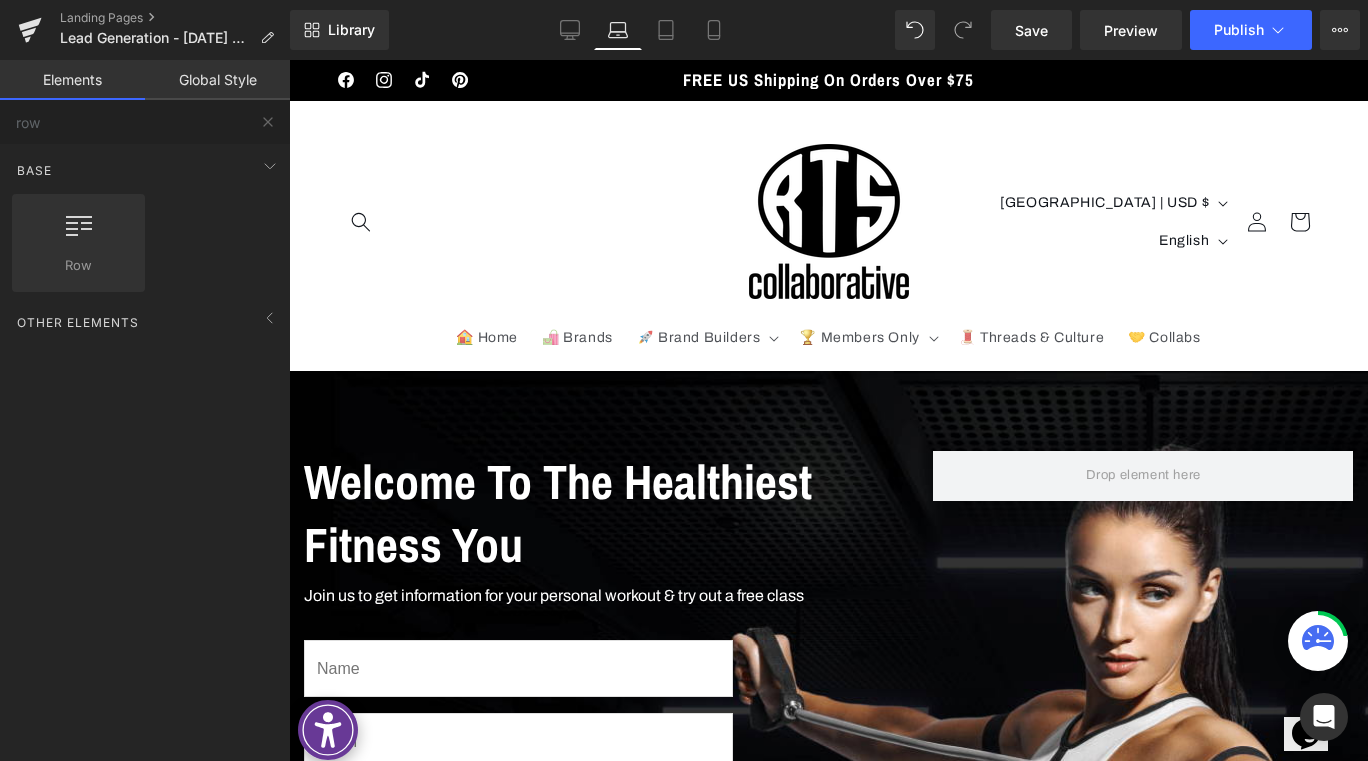 scroll, scrollTop: 311, scrollLeft: 0, axis: vertical 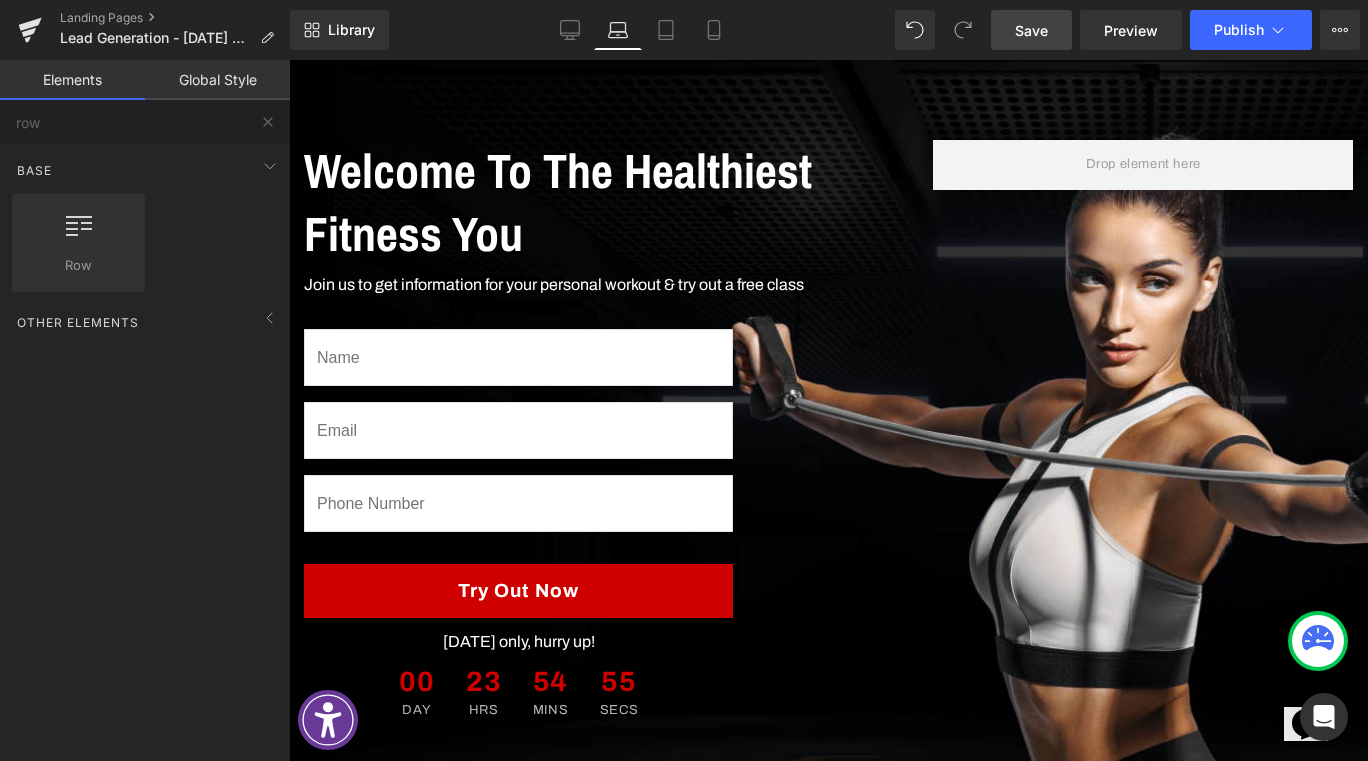 click on "Save" at bounding box center (1031, 30) 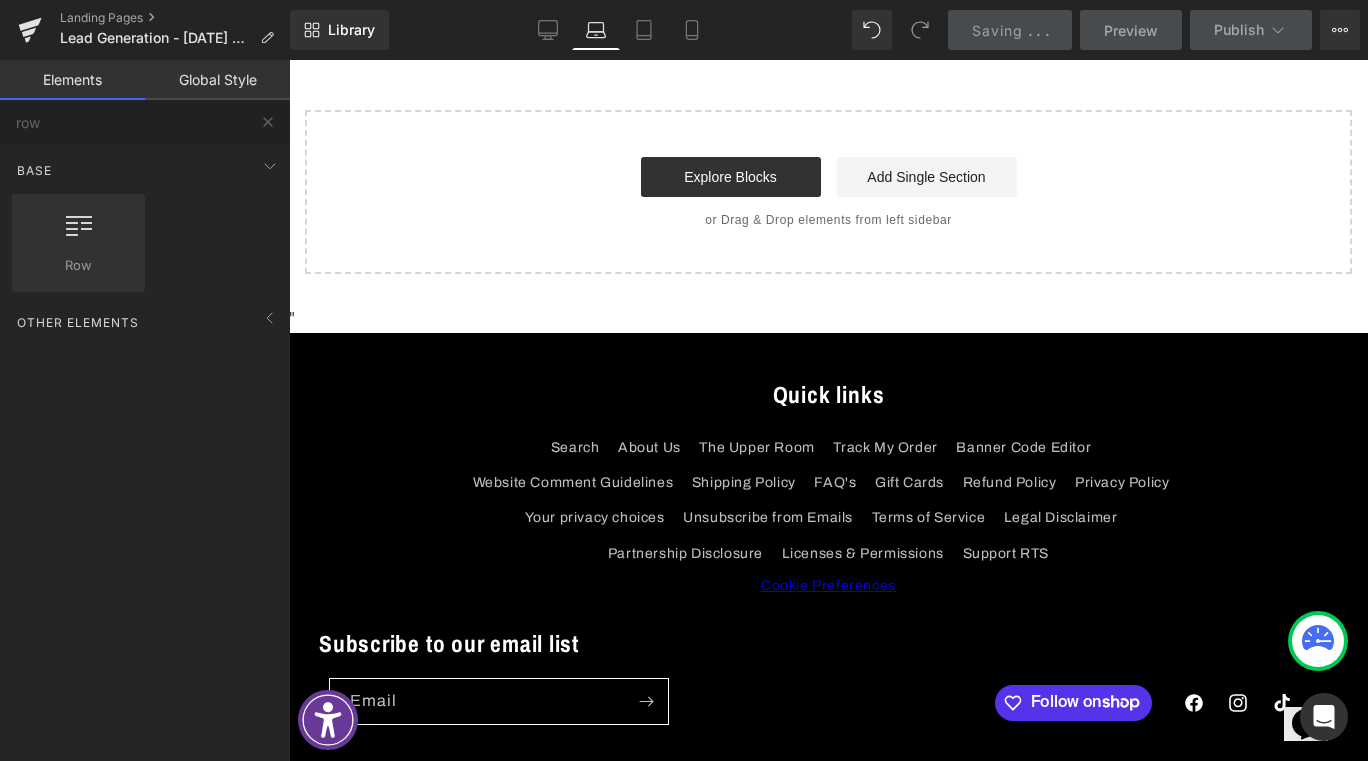 scroll, scrollTop: 3776, scrollLeft: 0, axis: vertical 